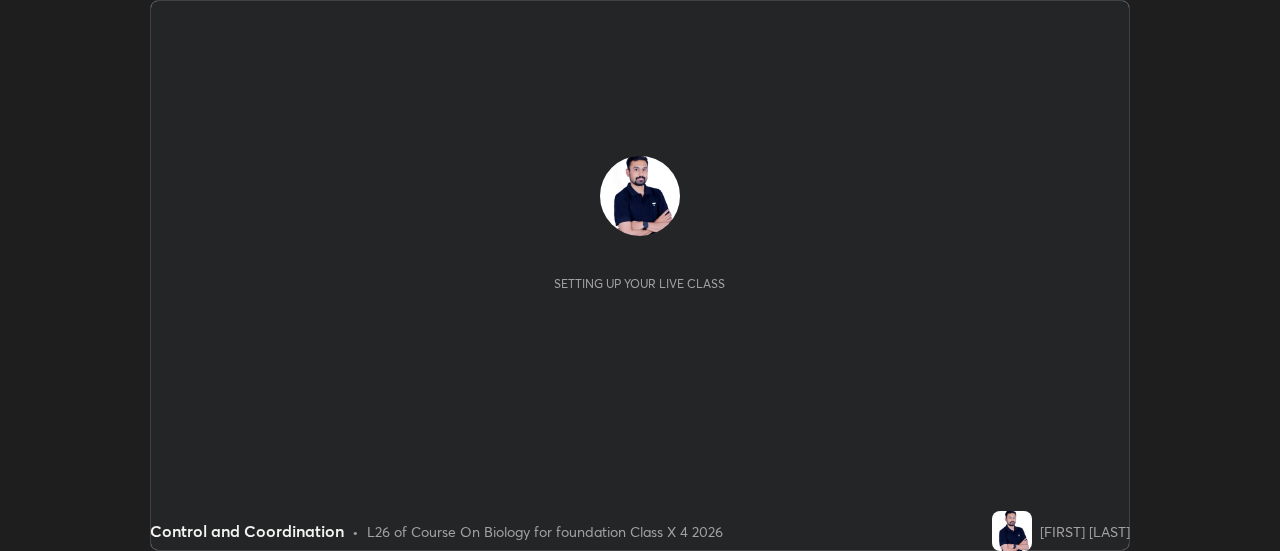 scroll, scrollTop: 0, scrollLeft: 0, axis: both 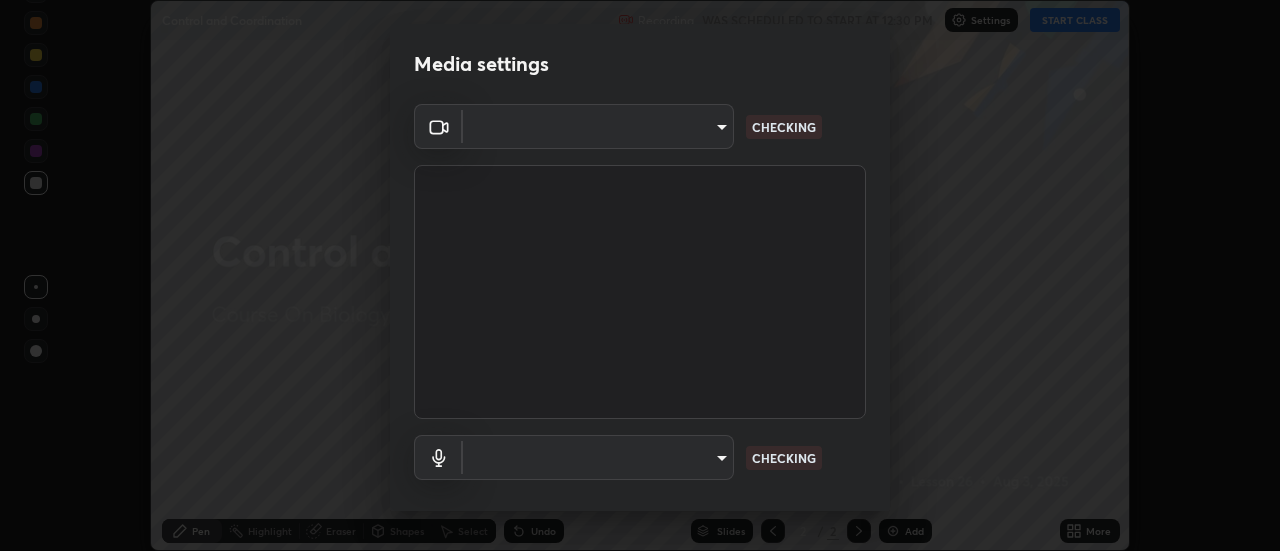 click on "Erase all Control and Coordination Recording WAS SCHEDULED TO START AT  12:30 PM Settings START CLASS Setting up your live class Control and Coordination • L26 of Course On Biology for foundation Class X 4 2026 [FIRST] [LAST] Pen Highlight Eraser Shapes Select Undo Slides 2 / 2 Add More No doubts shared Encourage your learners to ask a doubt for better clarity Report an issue Reason for reporting Buffering Chat not working Audio - Video sync issue Educator video quality low ​ Attach an image Report Media settings ​ CHECKING ​ CHECKING 1 / 5 Next" at bounding box center [640, 275] 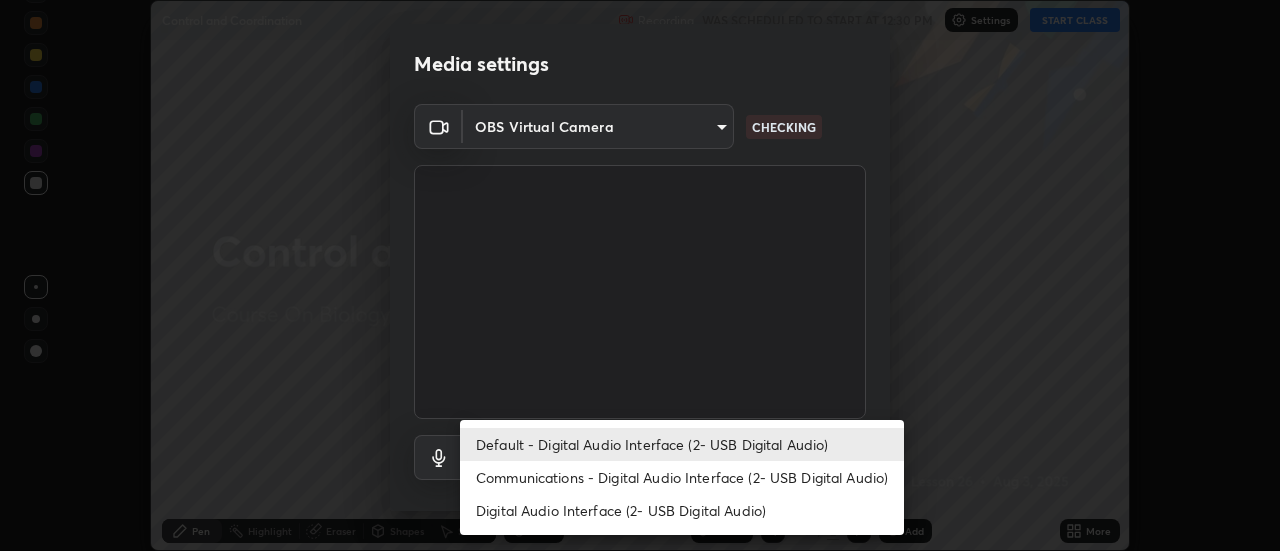 type on "515fa8dc750868be0a3e45a8a70092ebbb24a489711ff7313880db239e39e5e3" 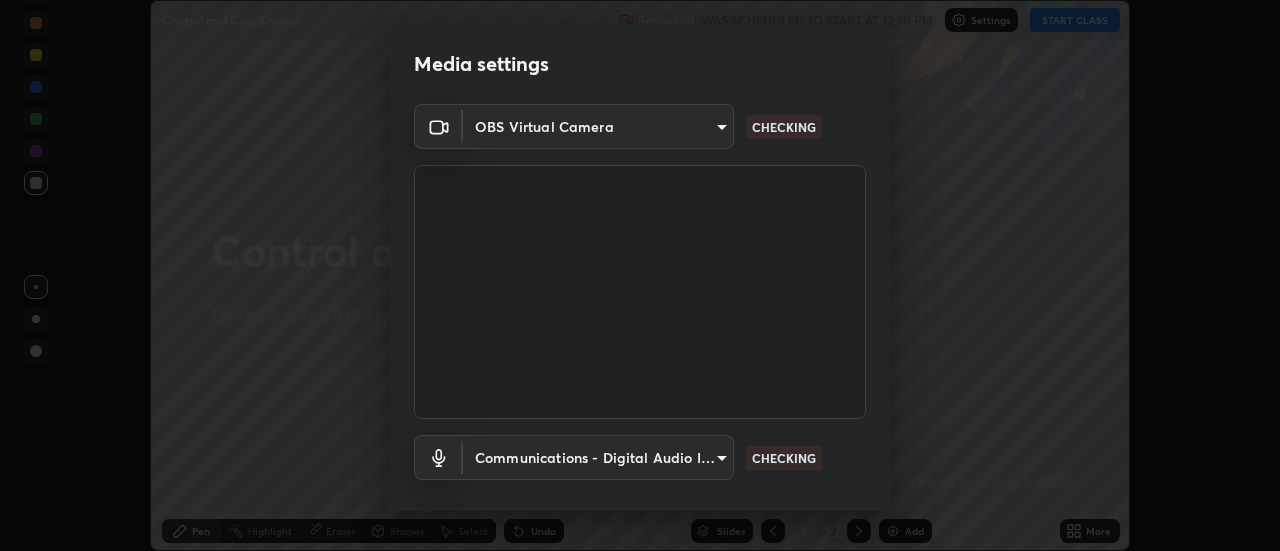 click on "Erase all Control and Coordination Recording WAS SCHEDULED TO START AT  12:30 PM Settings START CLASS Setting up your live class Control and Coordination • L26 of Course On Biology for foundation Class X 4 2026 [FIRST] [LAST] Pen Highlight Eraser Shapes Select Undo Slides 2 / 2 Add More No doubts shared Encourage your learners to ask a doubt for better clarity Report an issue Reason for reporting Buffering Chat not working Audio - Video sync issue Educator video quality low ​ Attach an image Report Media settings OBS Virtual Camera 515fa8dc750868be0a3e45a8a70092ebbb24a489711ff7313880db239e39e5e3 CHECKING Communications - Digital Audio Interface (2- USB Digital Audio) communications CHECKING 1 / 5 Next" at bounding box center (640, 275) 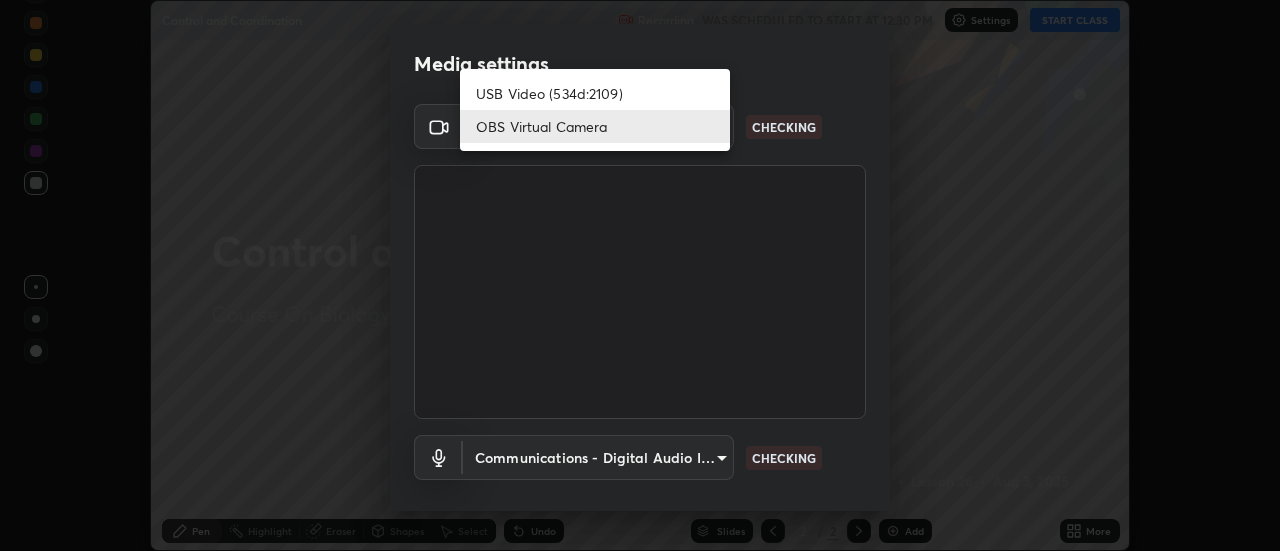 click on "USB Video (534d:2109)" at bounding box center (595, 93) 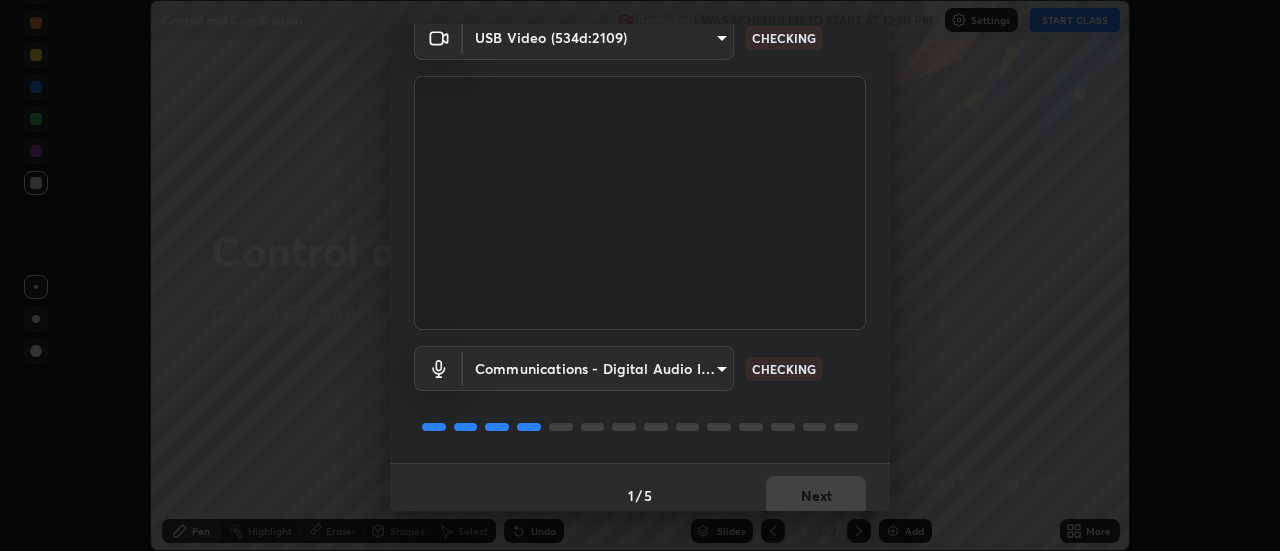scroll, scrollTop: 105, scrollLeft: 0, axis: vertical 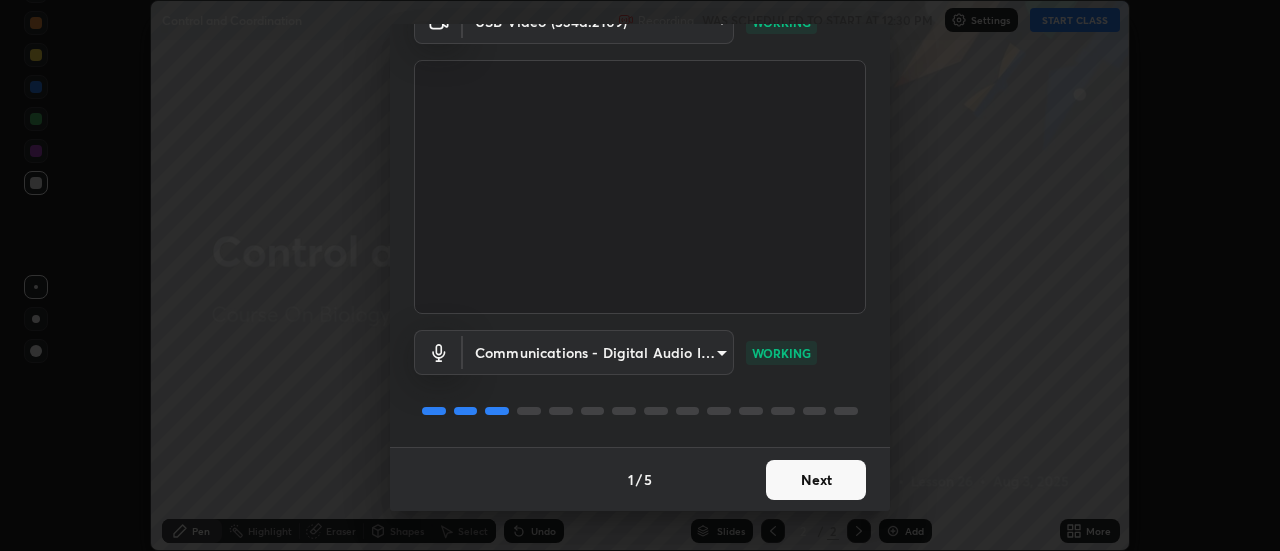 click on "Next" at bounding box center [816, 480] 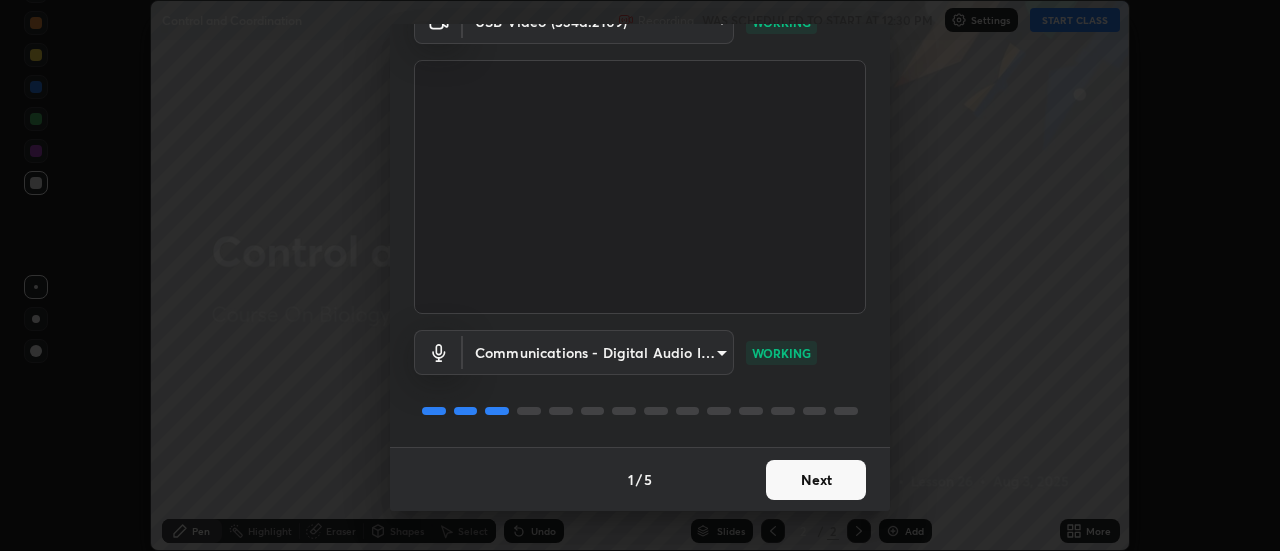 scroll, scrollTop: 0, scrollLeft: 0, axis: both 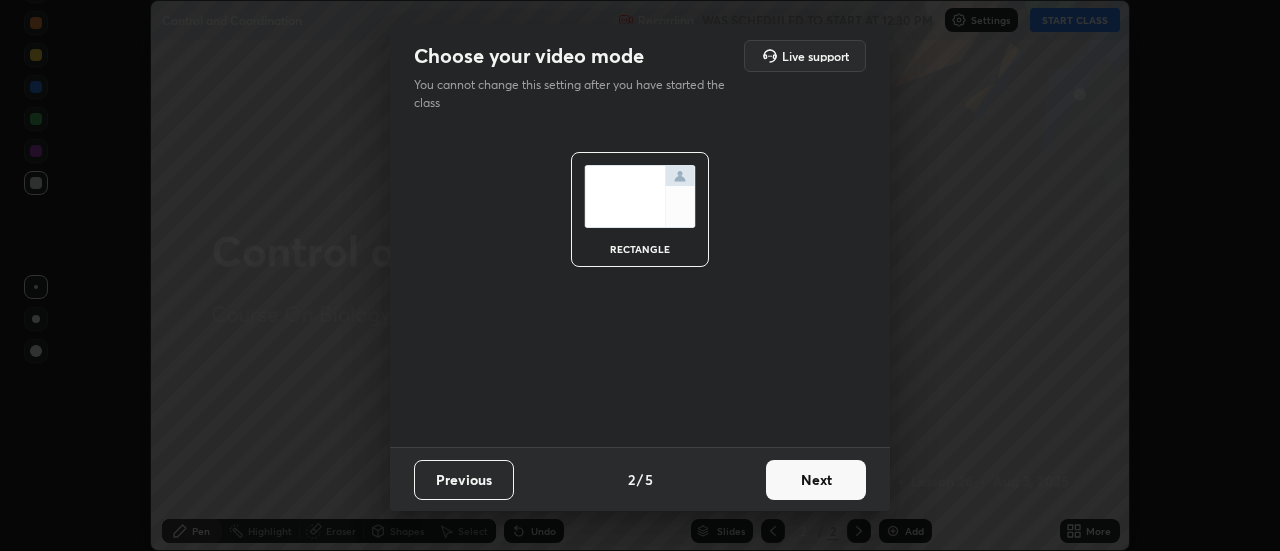 click on "Next" at bounding box center [816, 480] 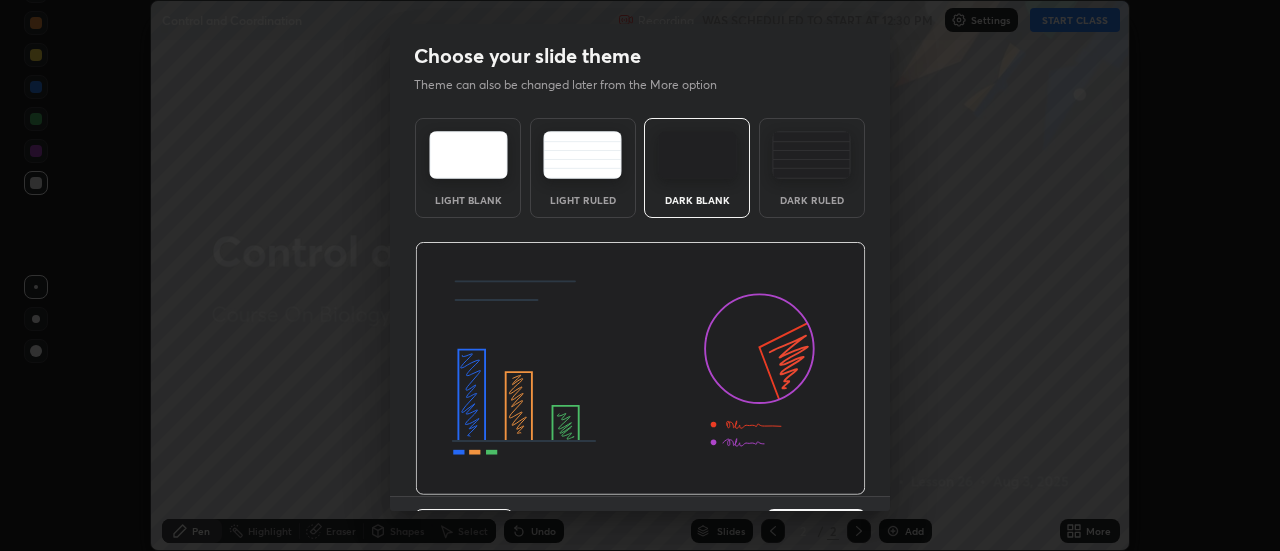 scroll, scrollTop: 49, scrollLeft: 0, axis: vertical 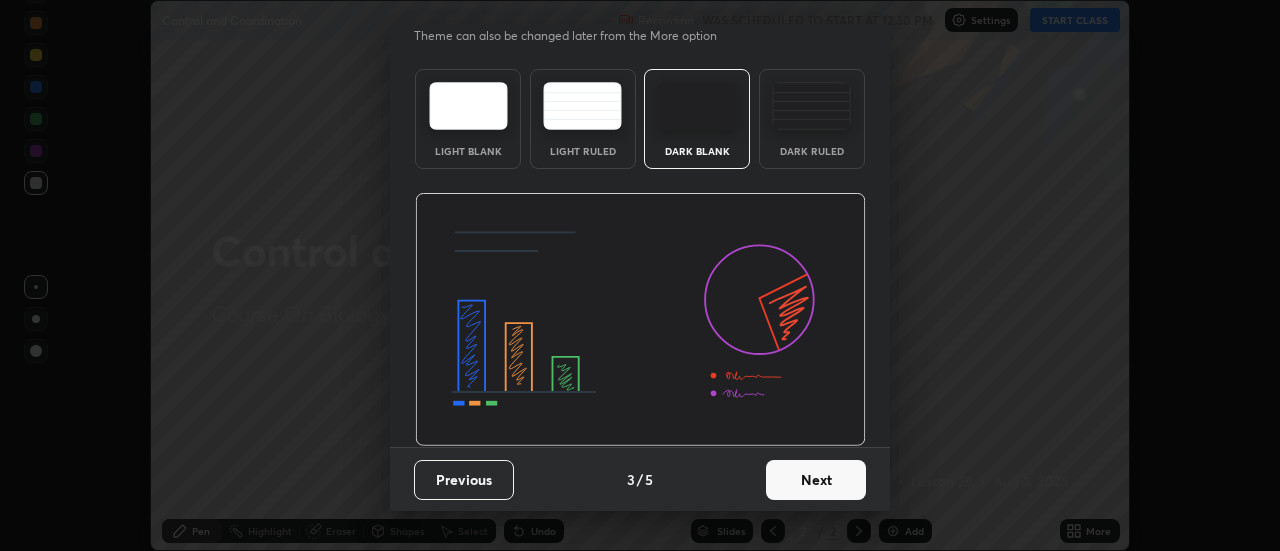 click on "Next" at bounding box center (816, 480) 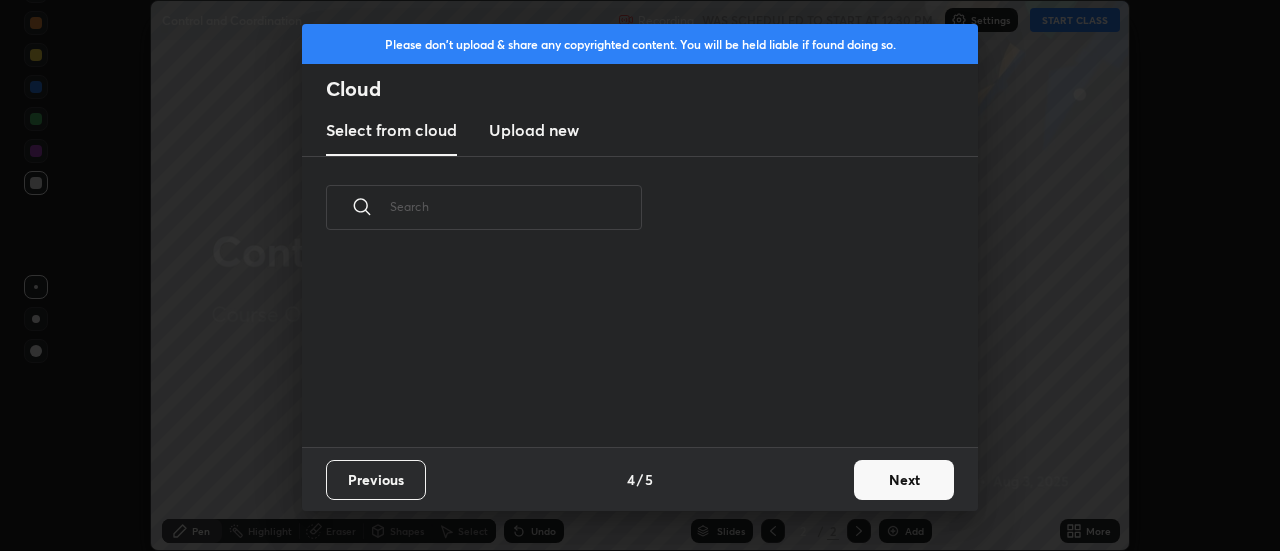 scroll, scrollTop: 0, scrollLeft: 0, axis: both 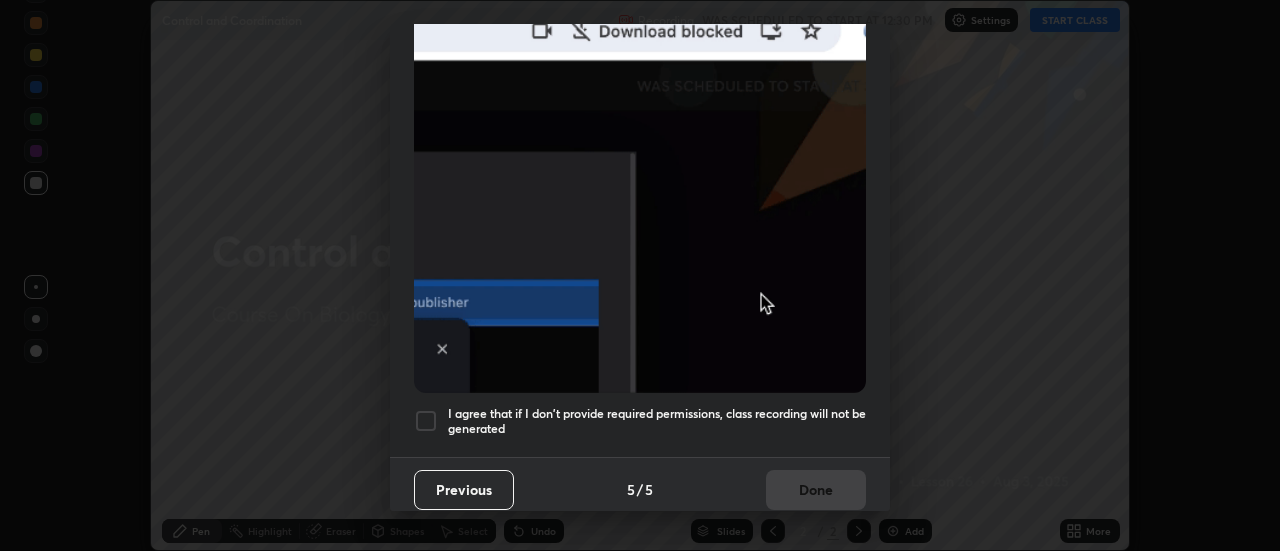 click at bounding box center (426, 421) 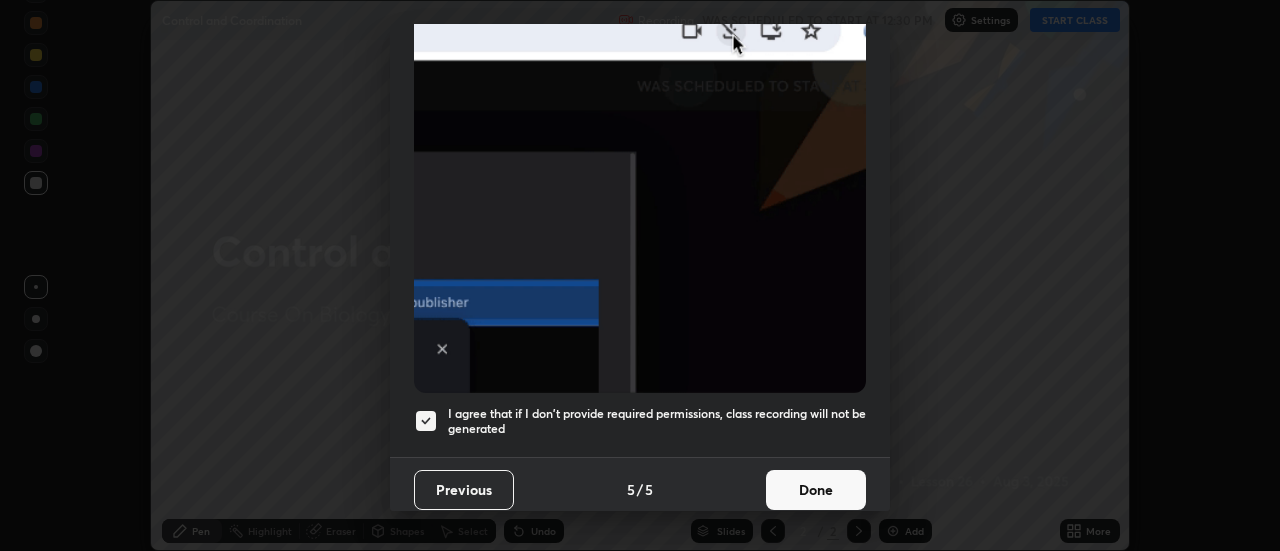 click on "Done" at bounding box center (816, 490) 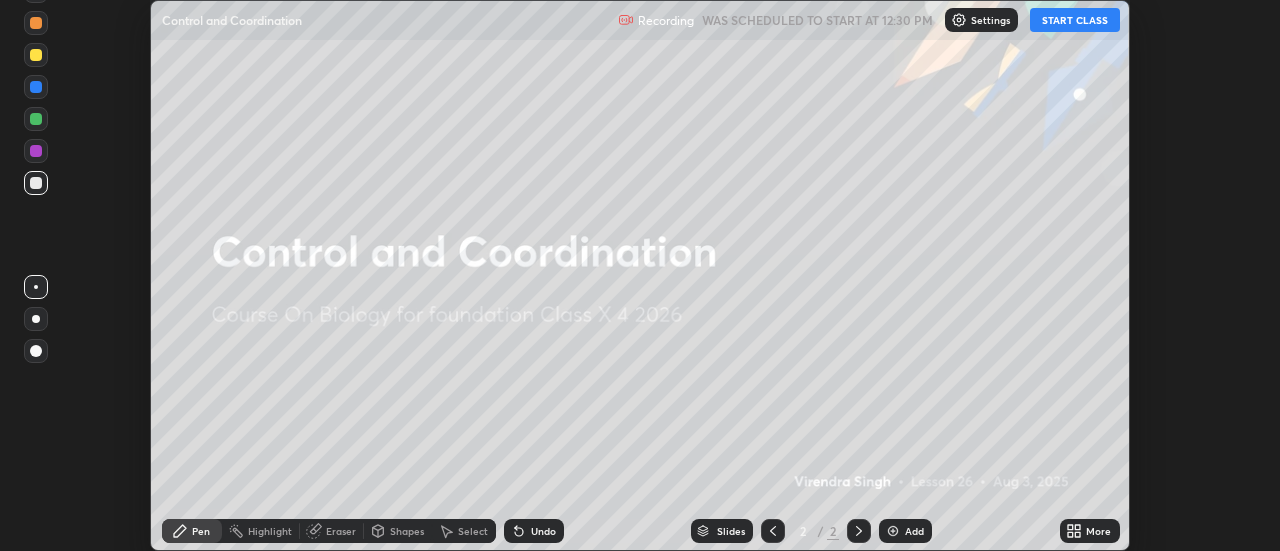 click on "START CLASS" at bounding box center (1075, 20) 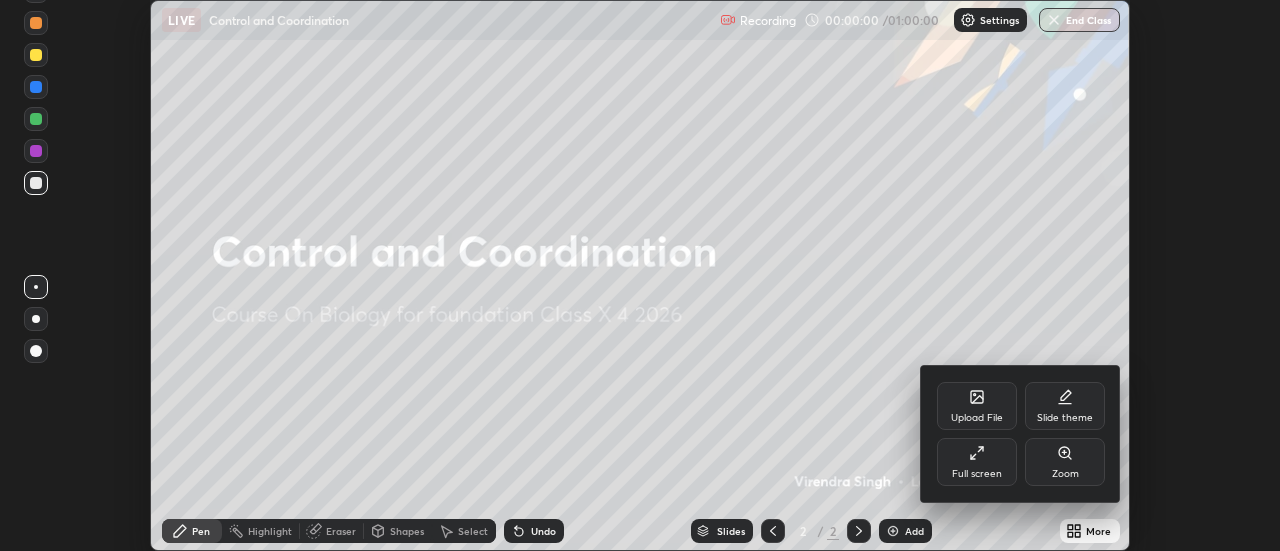 click 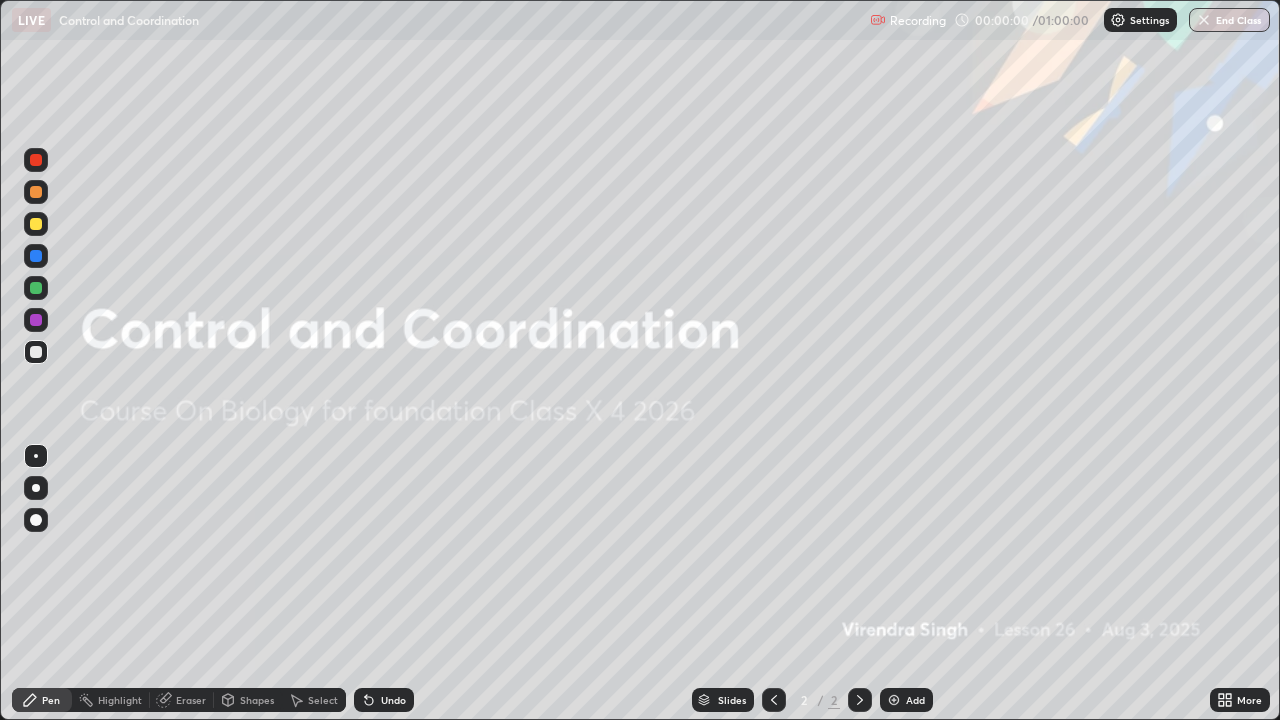scroll, scrollTop: 99280, scrollLeft: 98720, axis: both 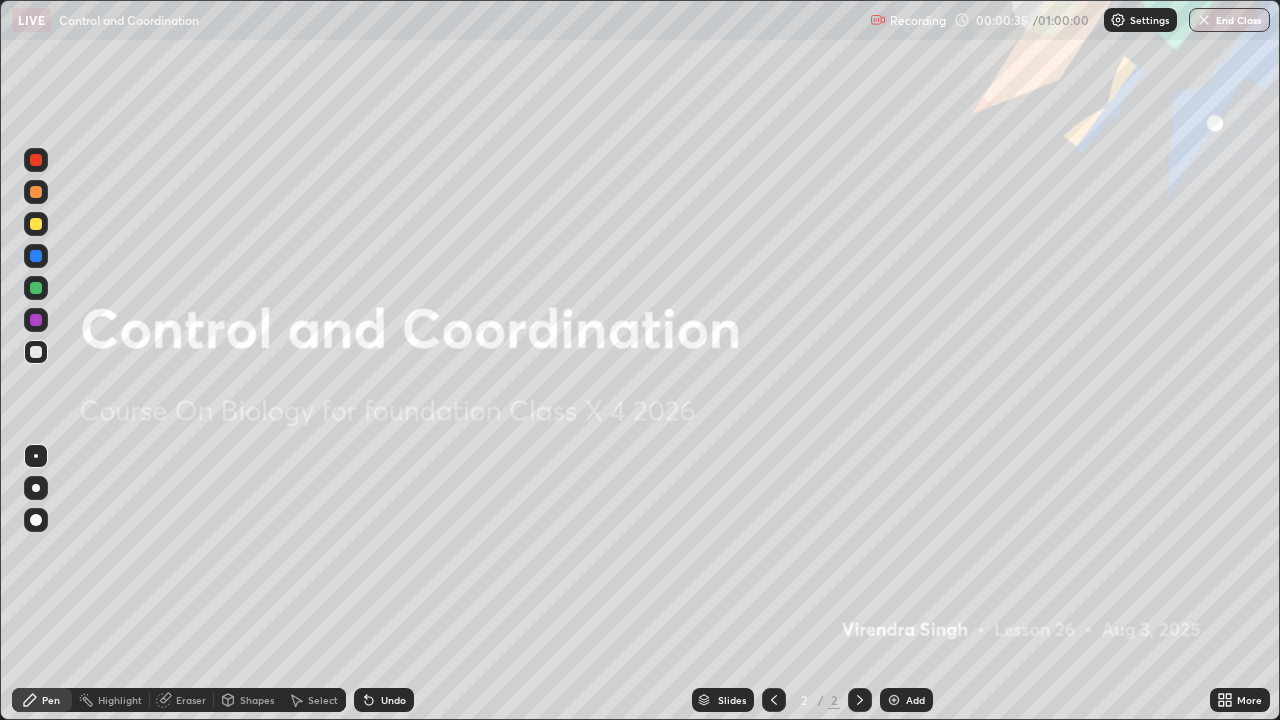 click on "Add" at bounding box center (906, 700) 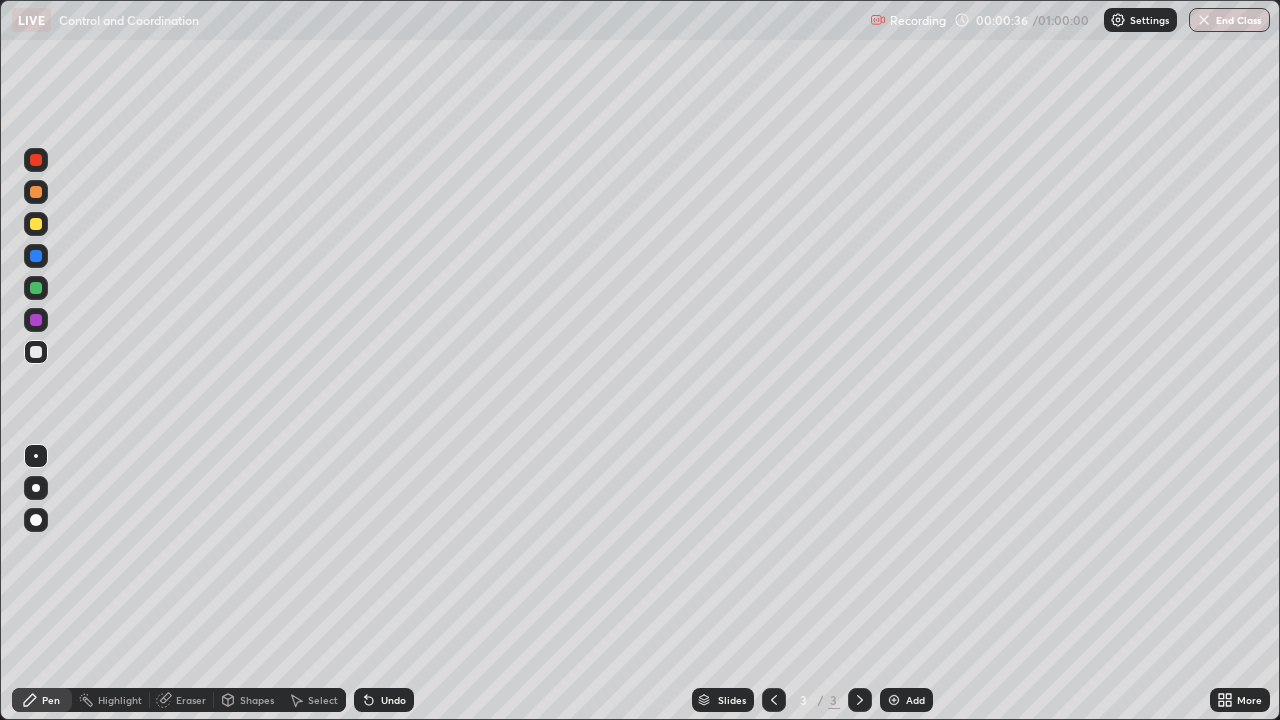 click at bounding box center (36, 488) 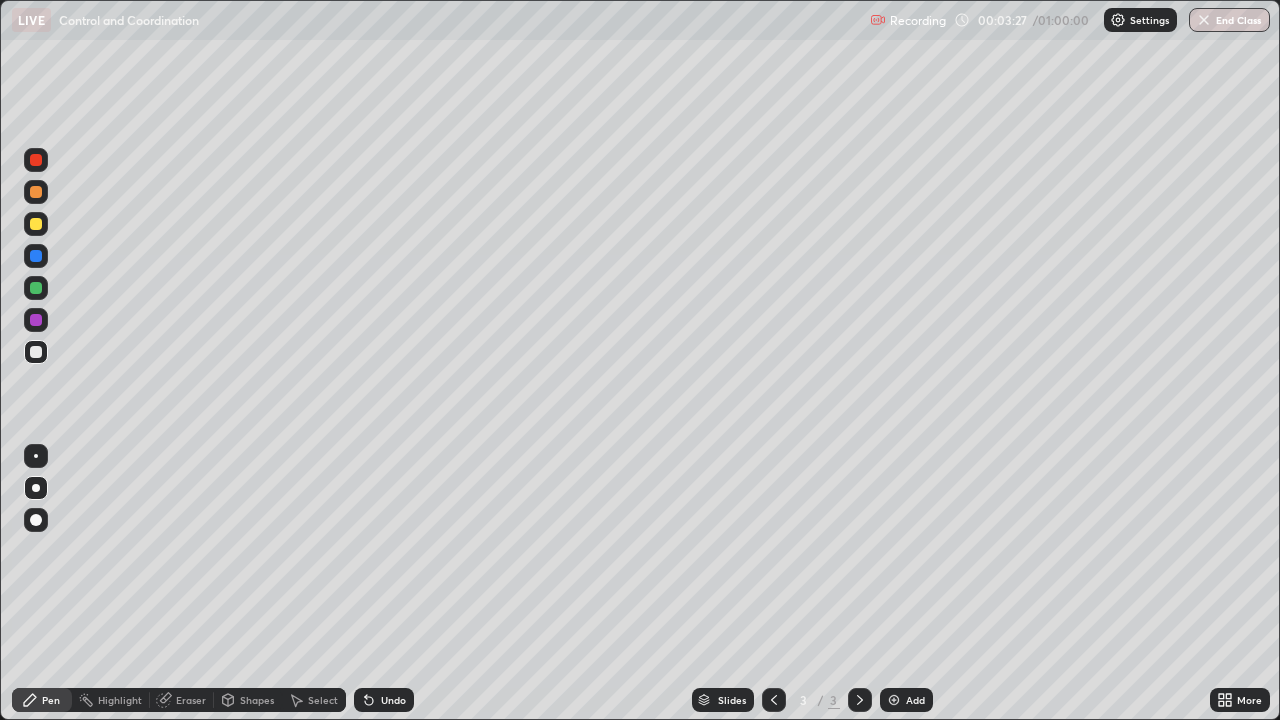 click at bounding box center [36, 192] 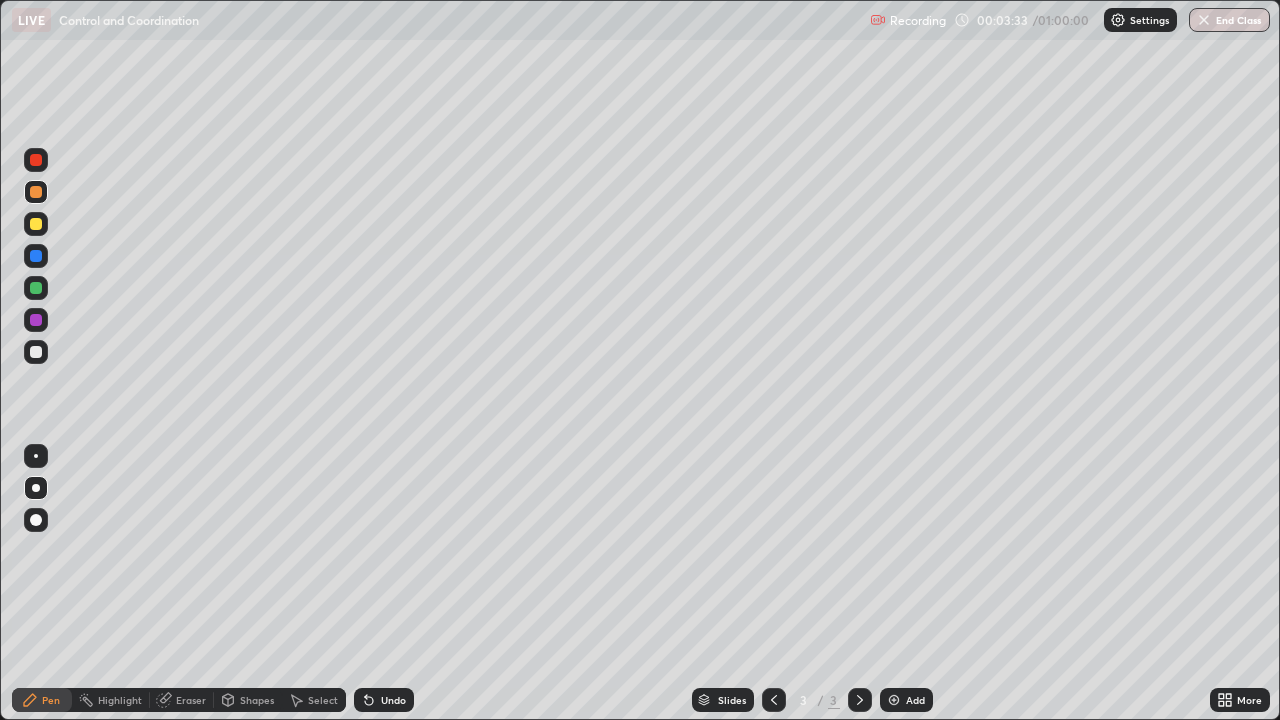 click on "Undo" at bounding box center [384, 700] 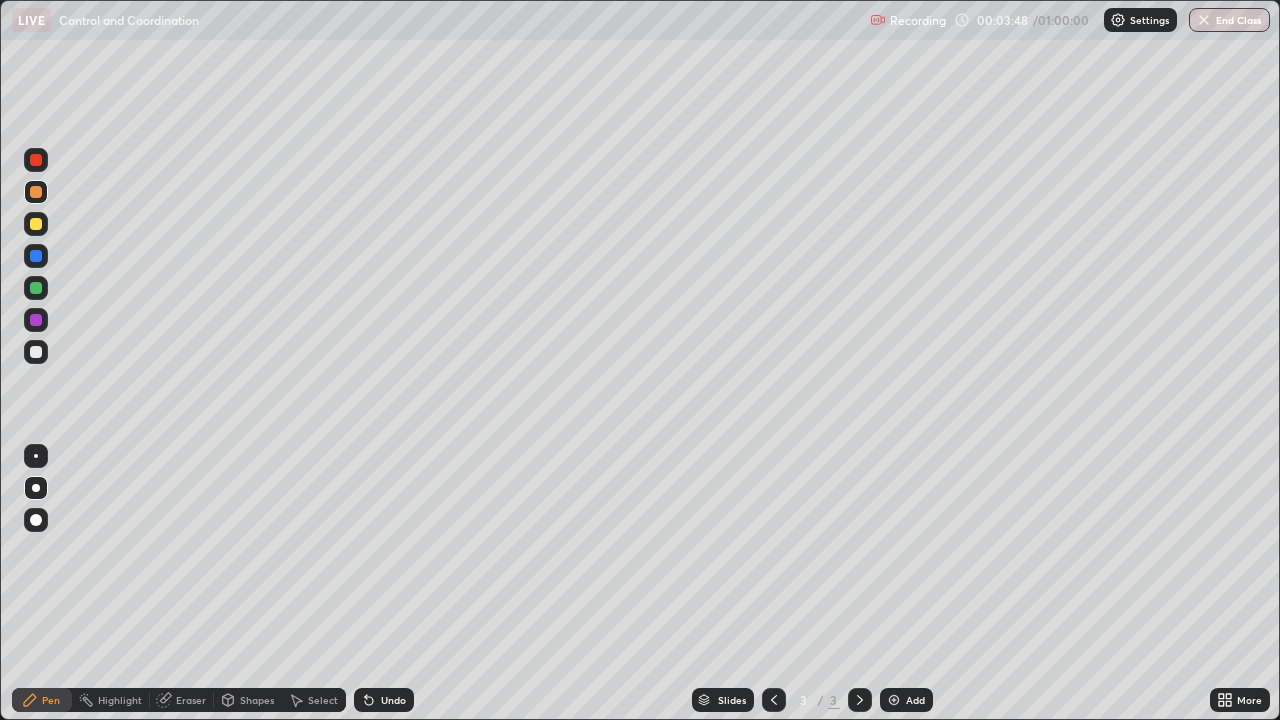 click at bounding box center [36, 224] 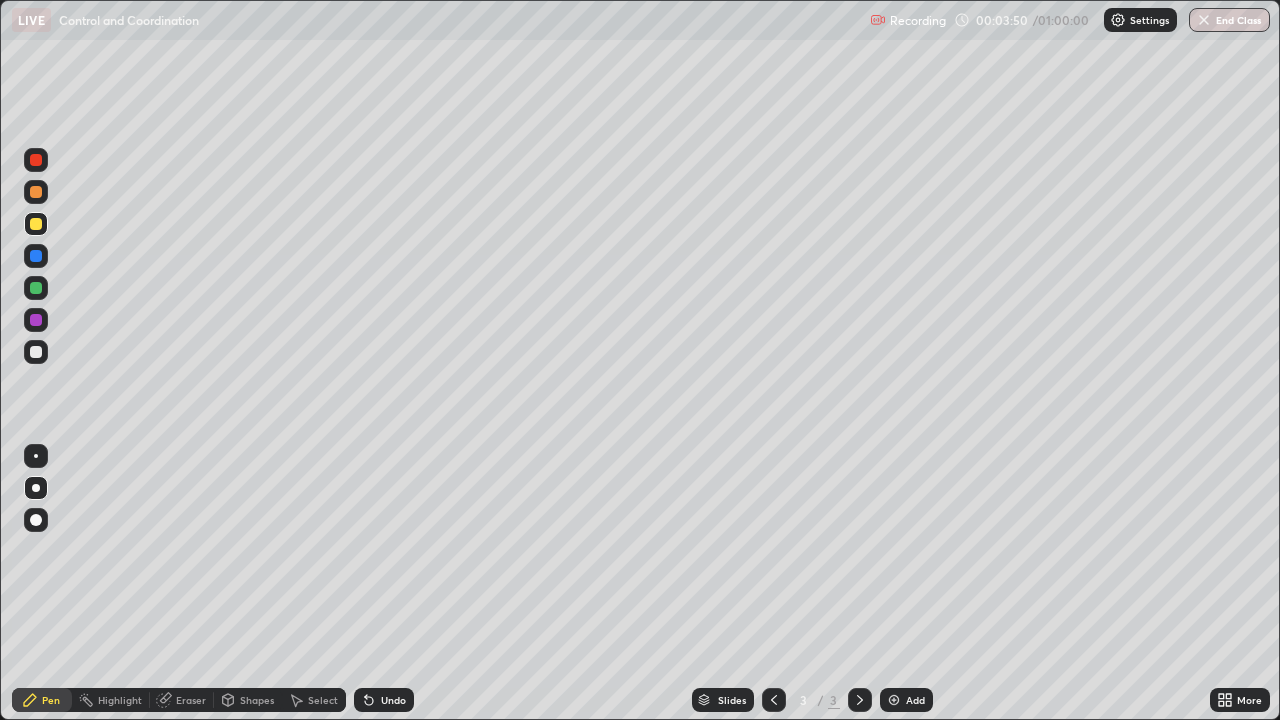 click on "Undo" at bounding box center [393, 700] 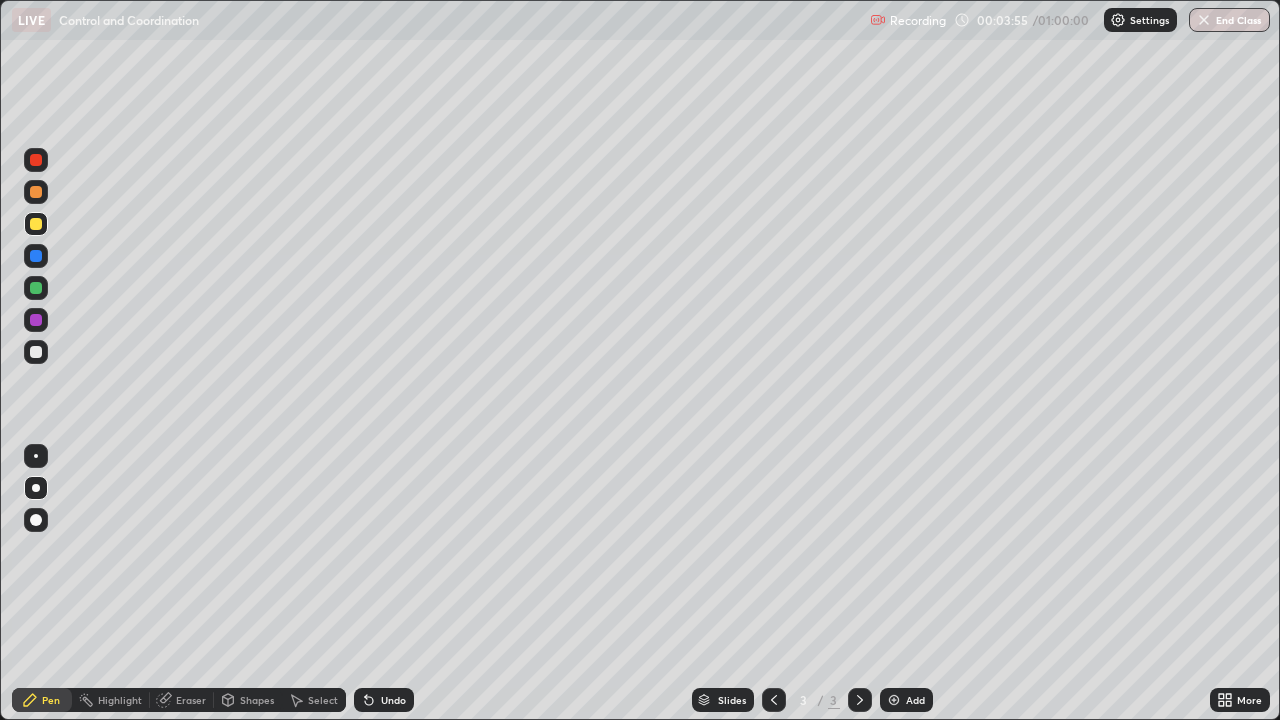 click at bounding box center [36, 352] 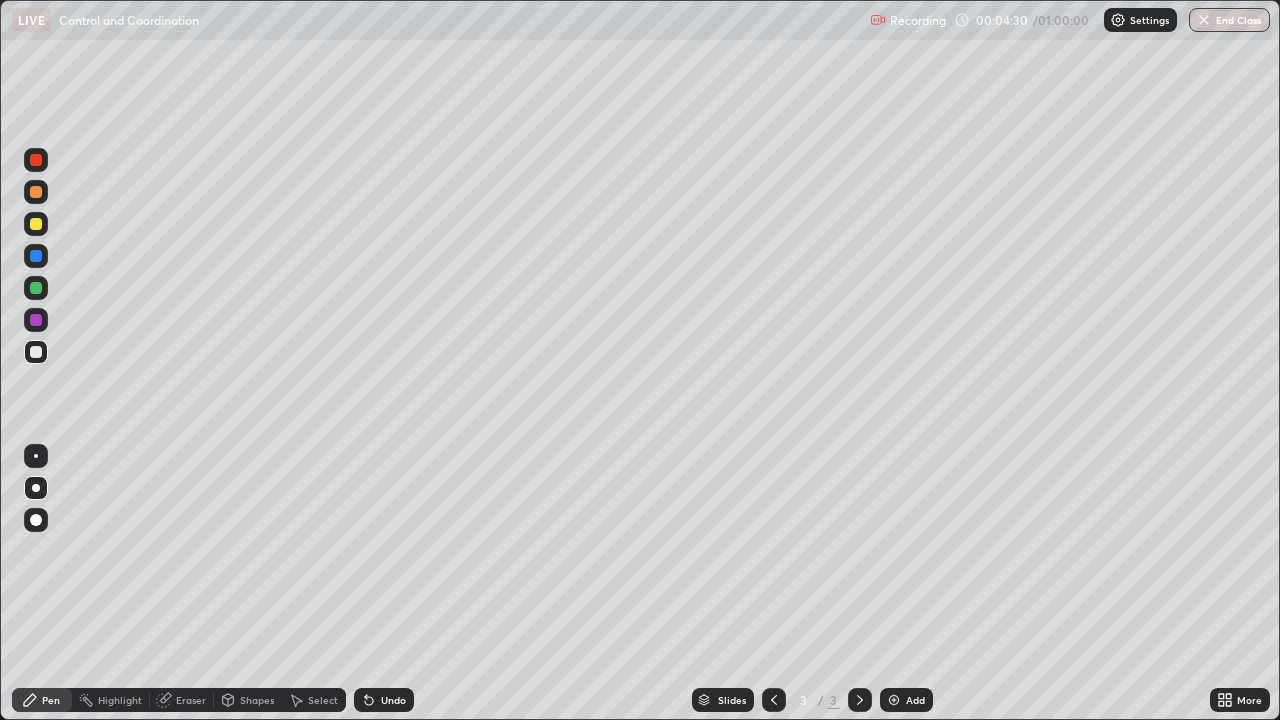click at bounding box center [36, 224] 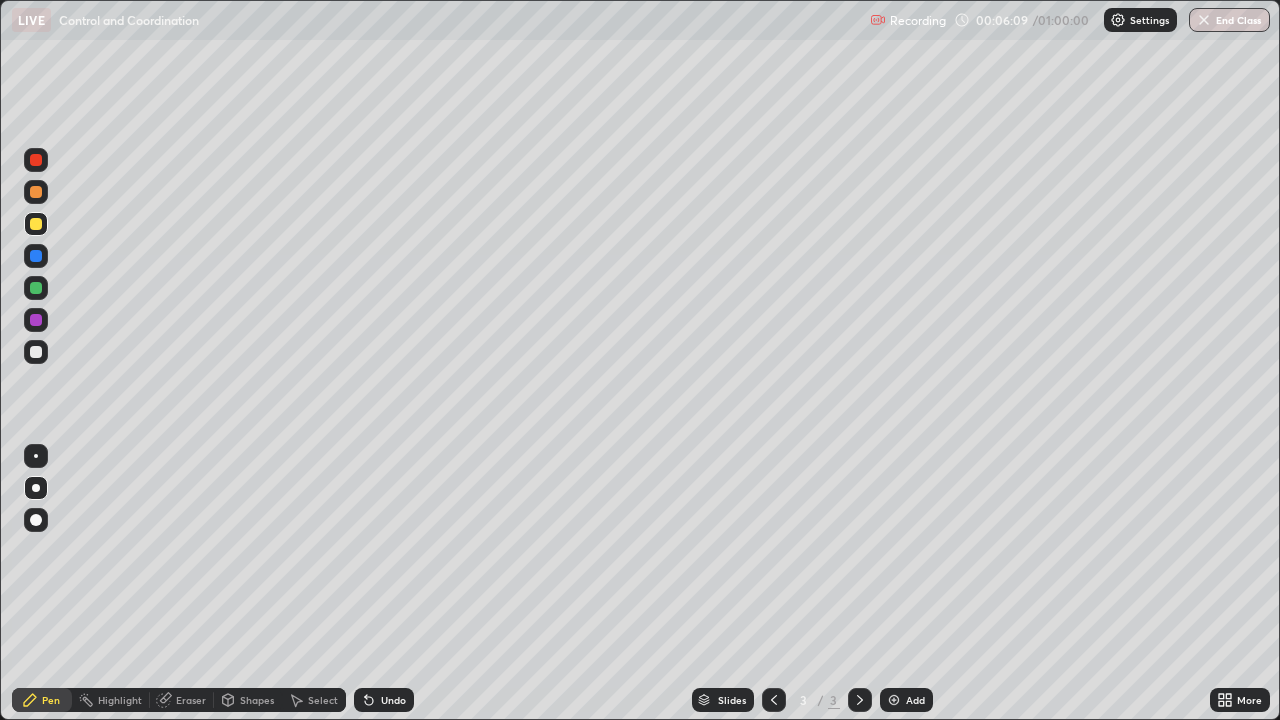 click at bounding box center [36, 352] 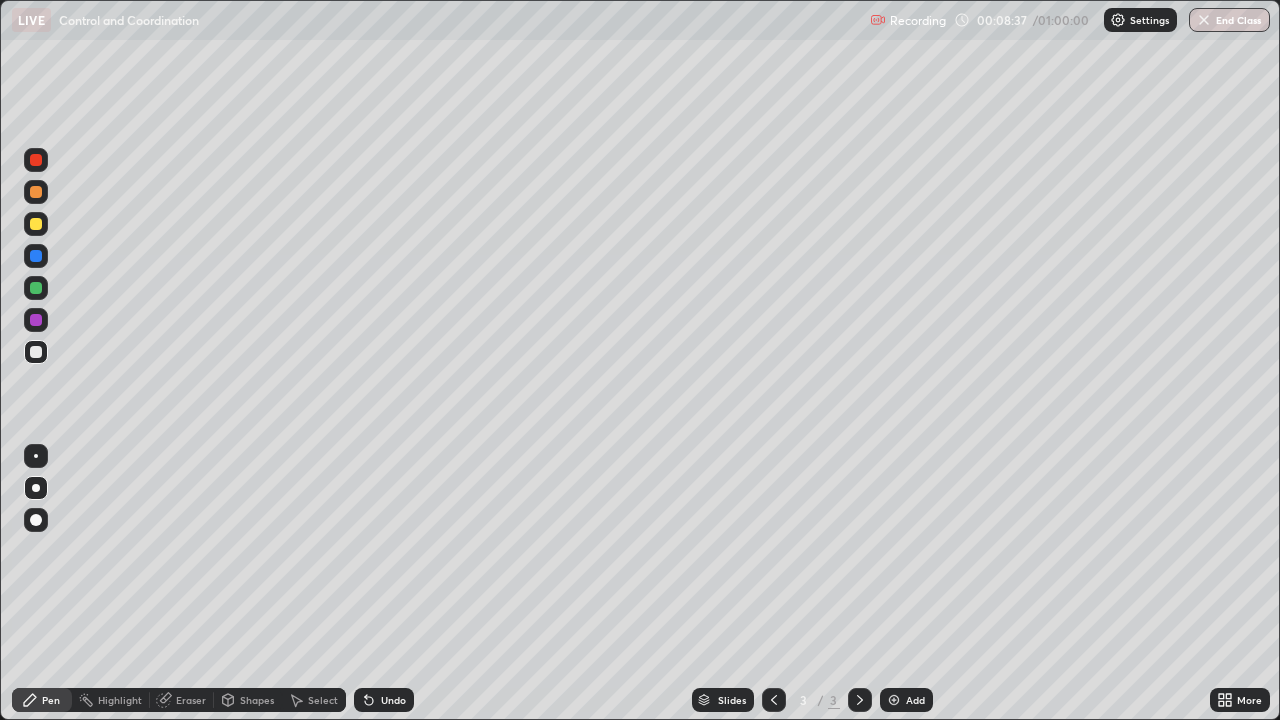 click at bounding box center [36, 256] 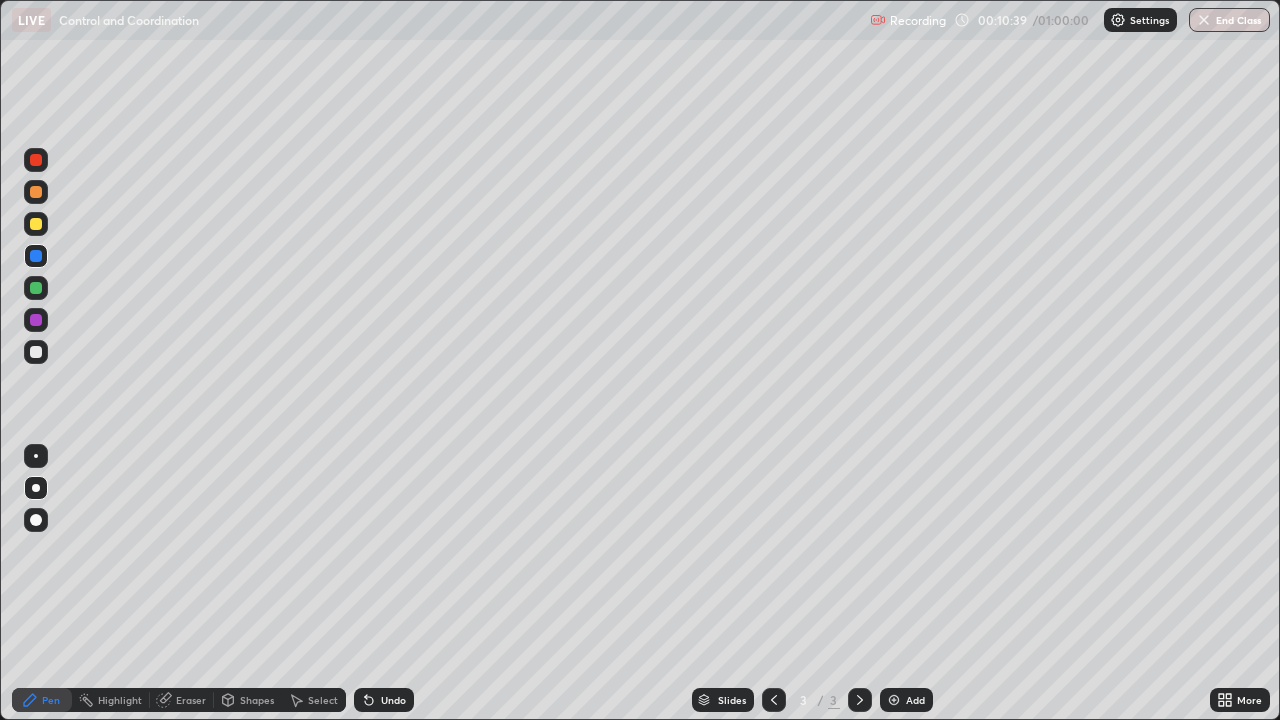 click on "Add" at bounding box center [915, 700] 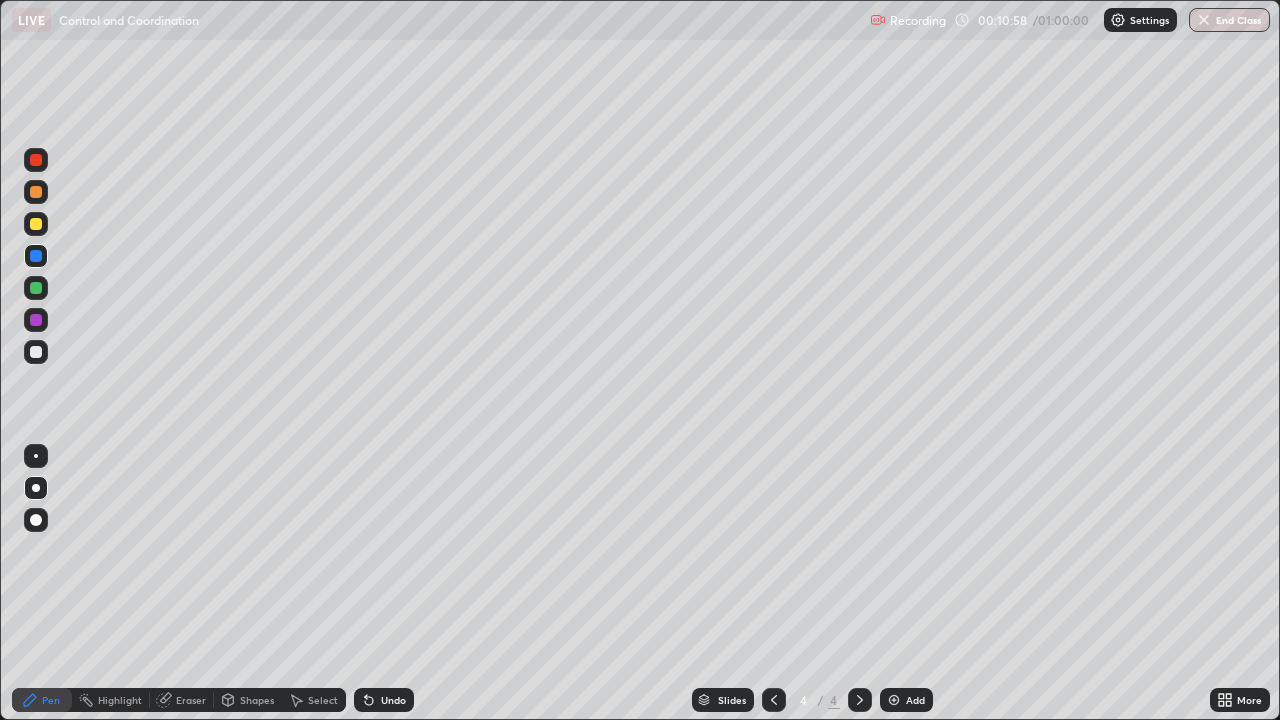 click at bounding box center [36, 192] 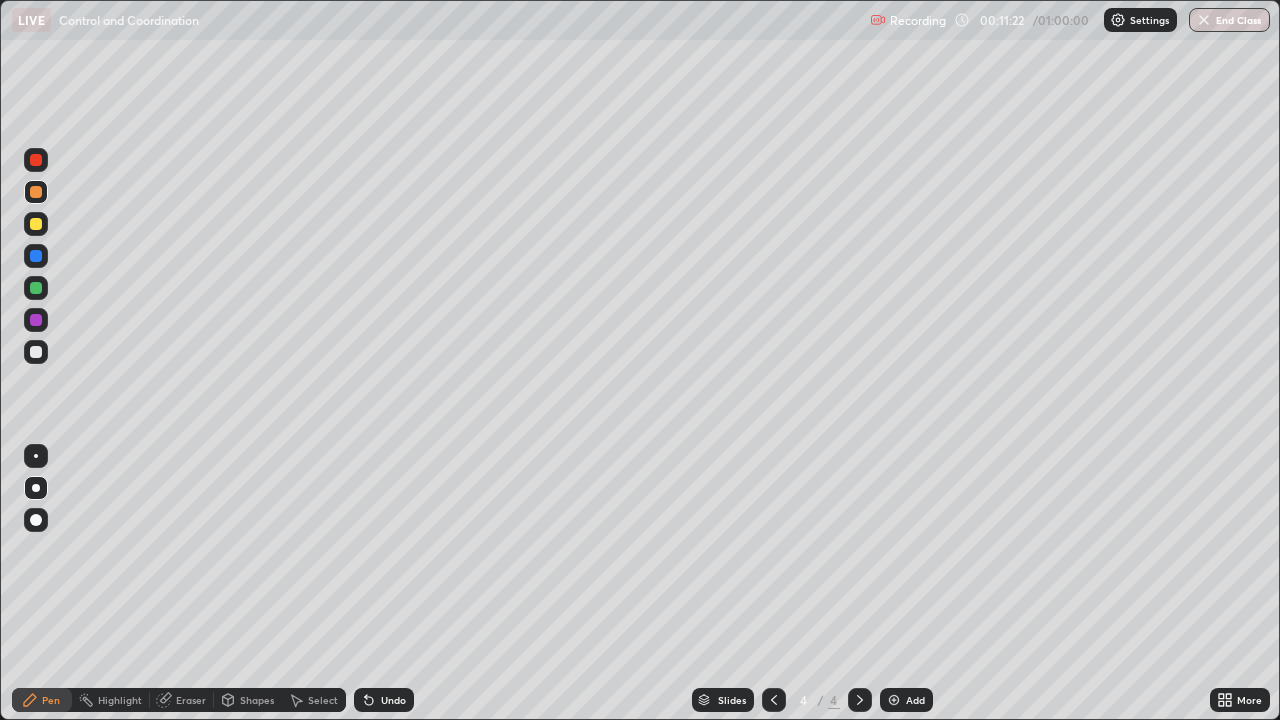 click at bounding box center (36, 352) 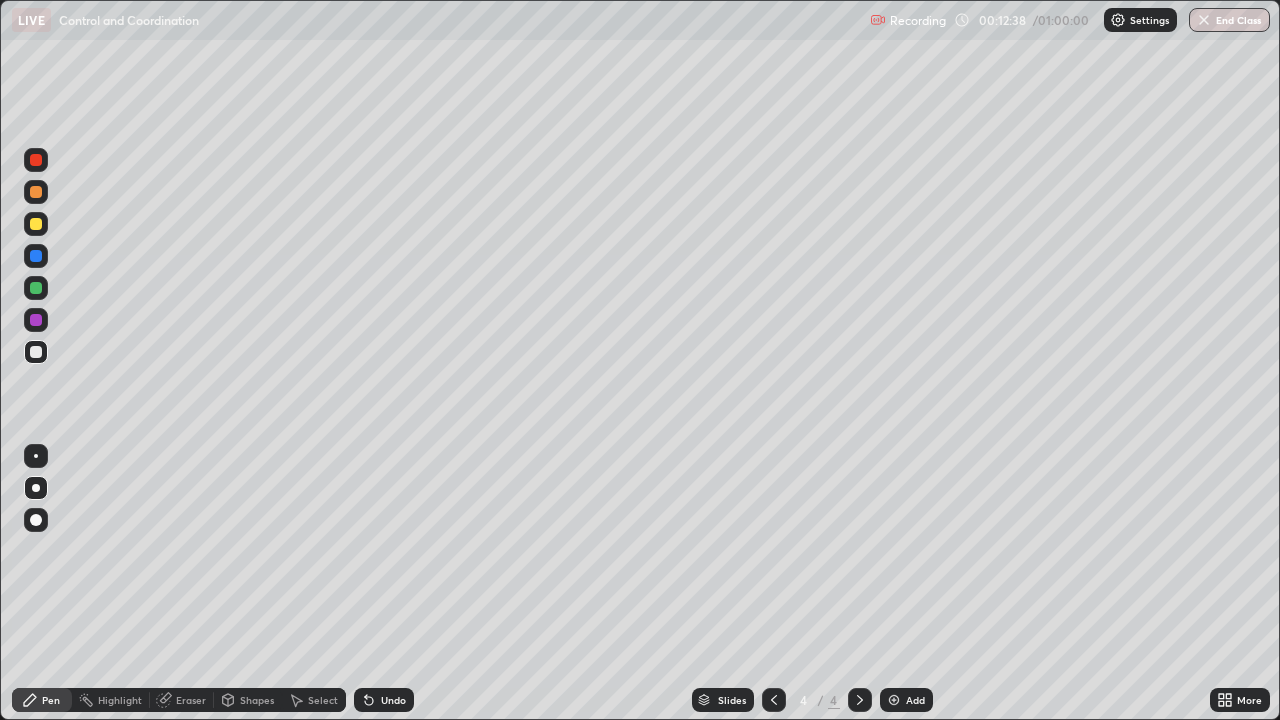 click at bounding box center (36, 488) 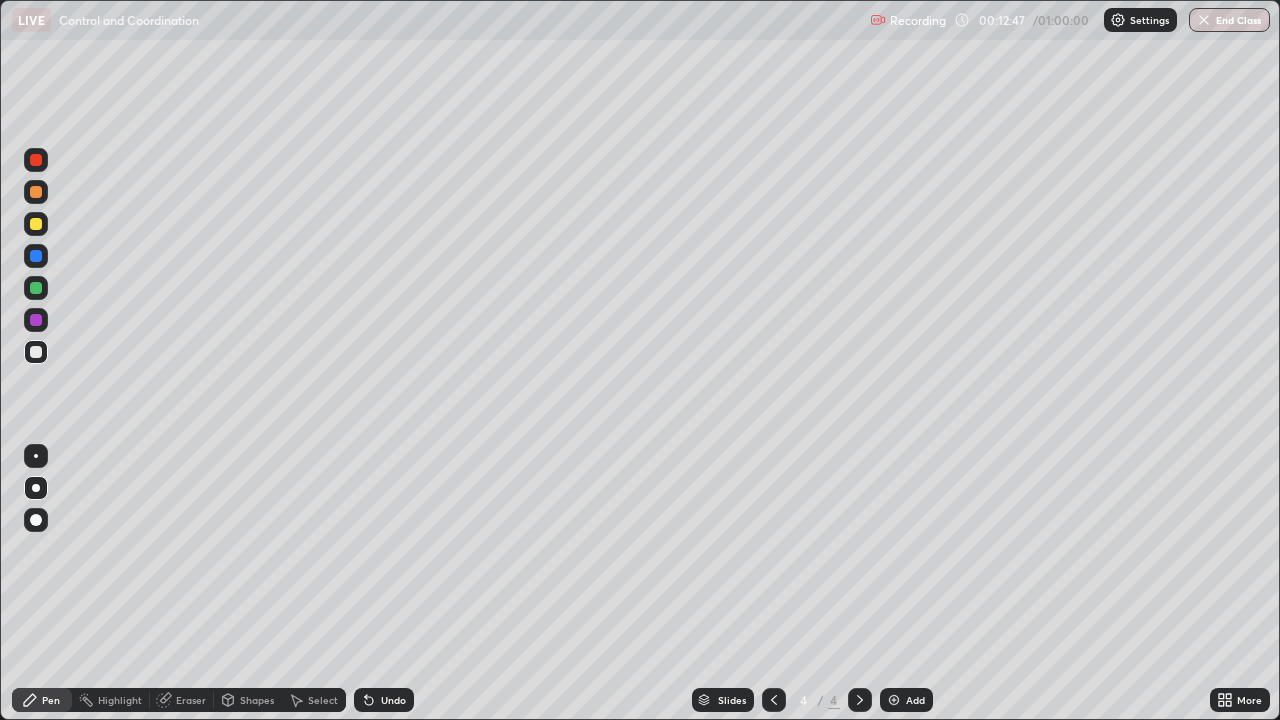 click at bounding box center (36, 288) 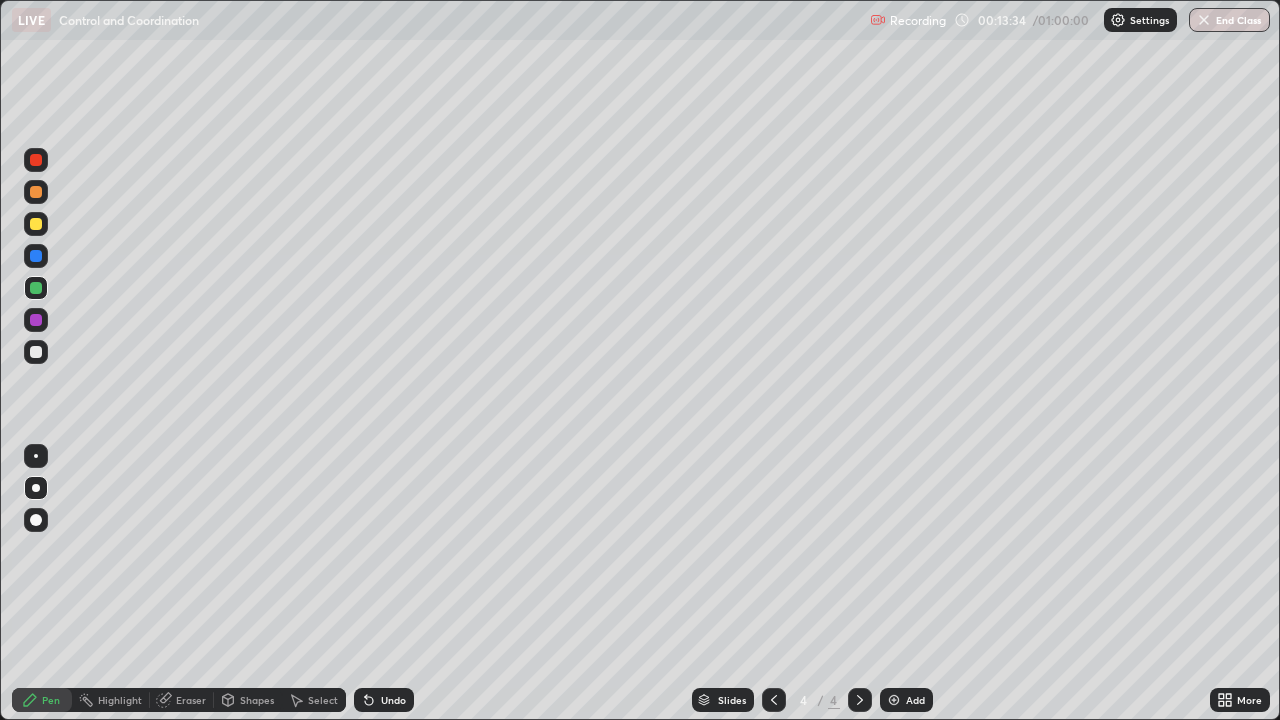 click at bounding box center [36, 224] 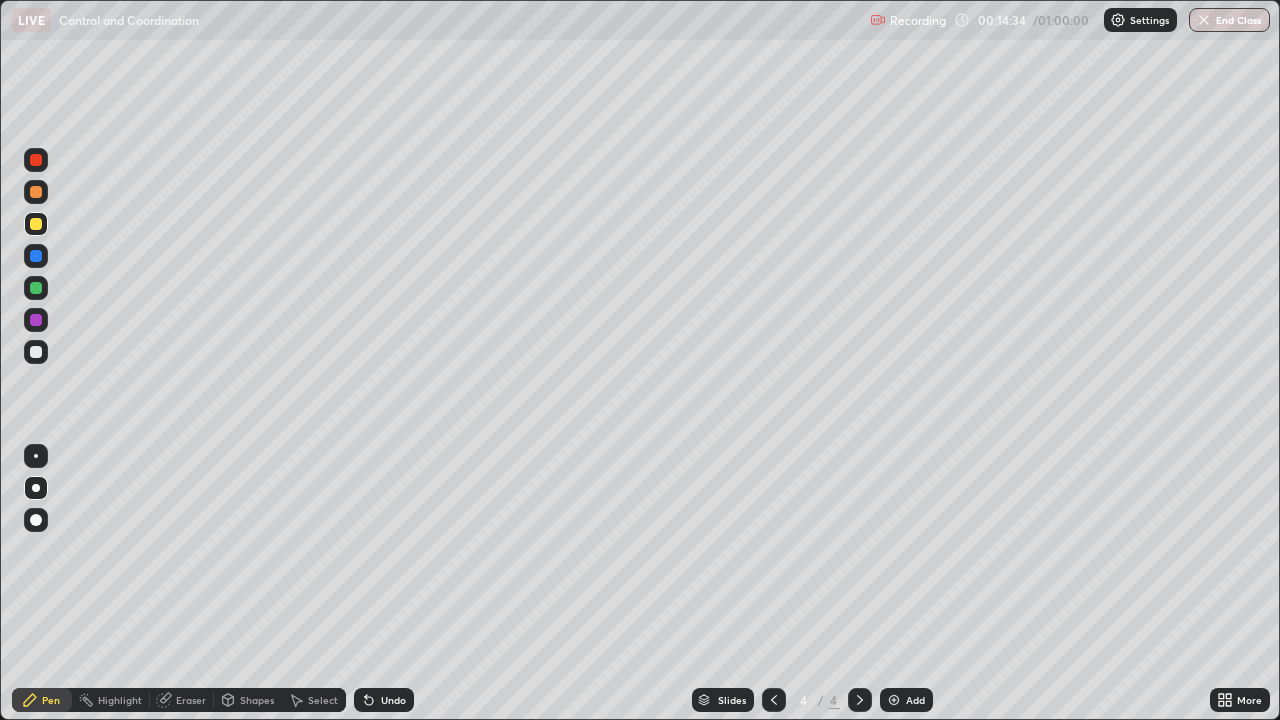 click at bounding box center [36, 288] 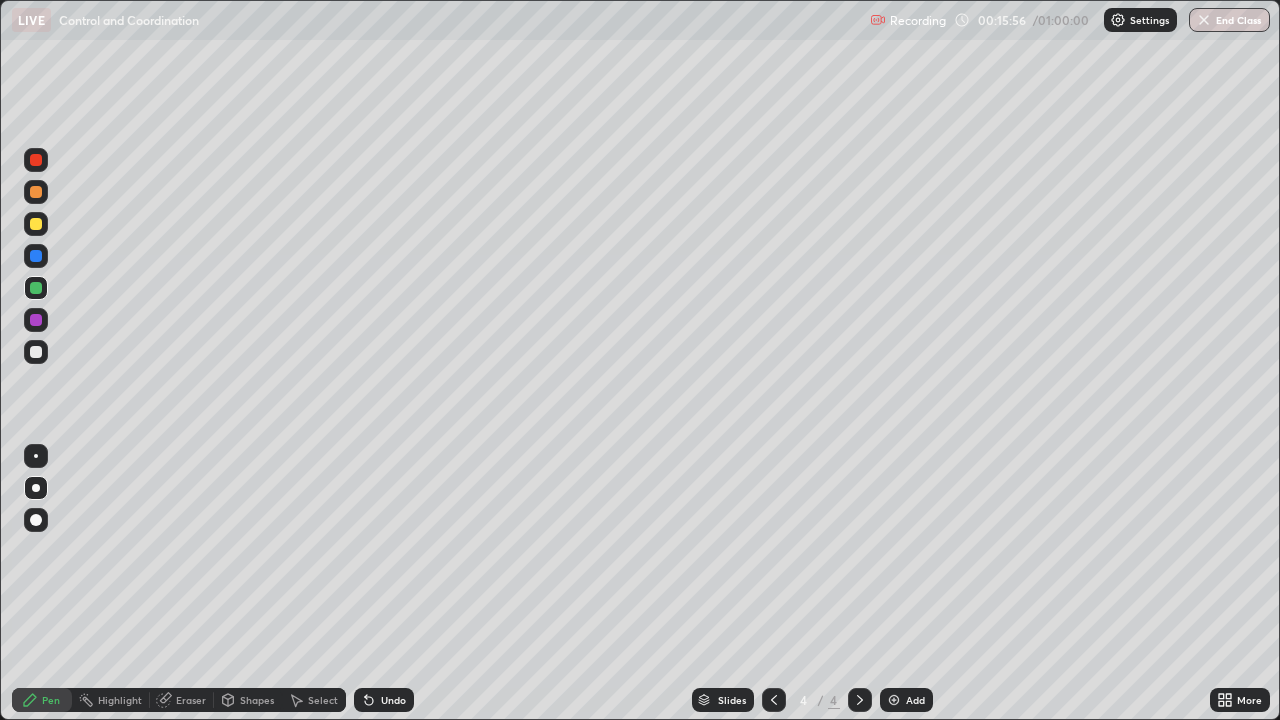 click at bounding box center [894, 700] 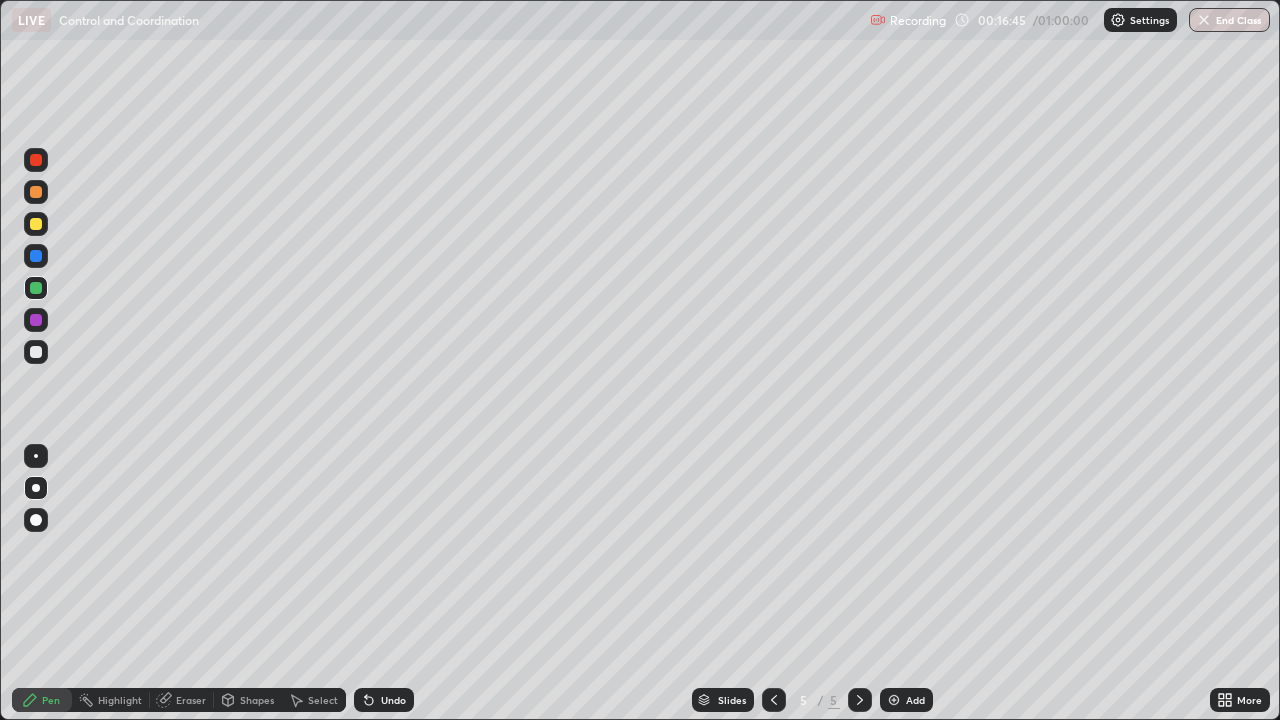 click at bounding box center [36, 192] 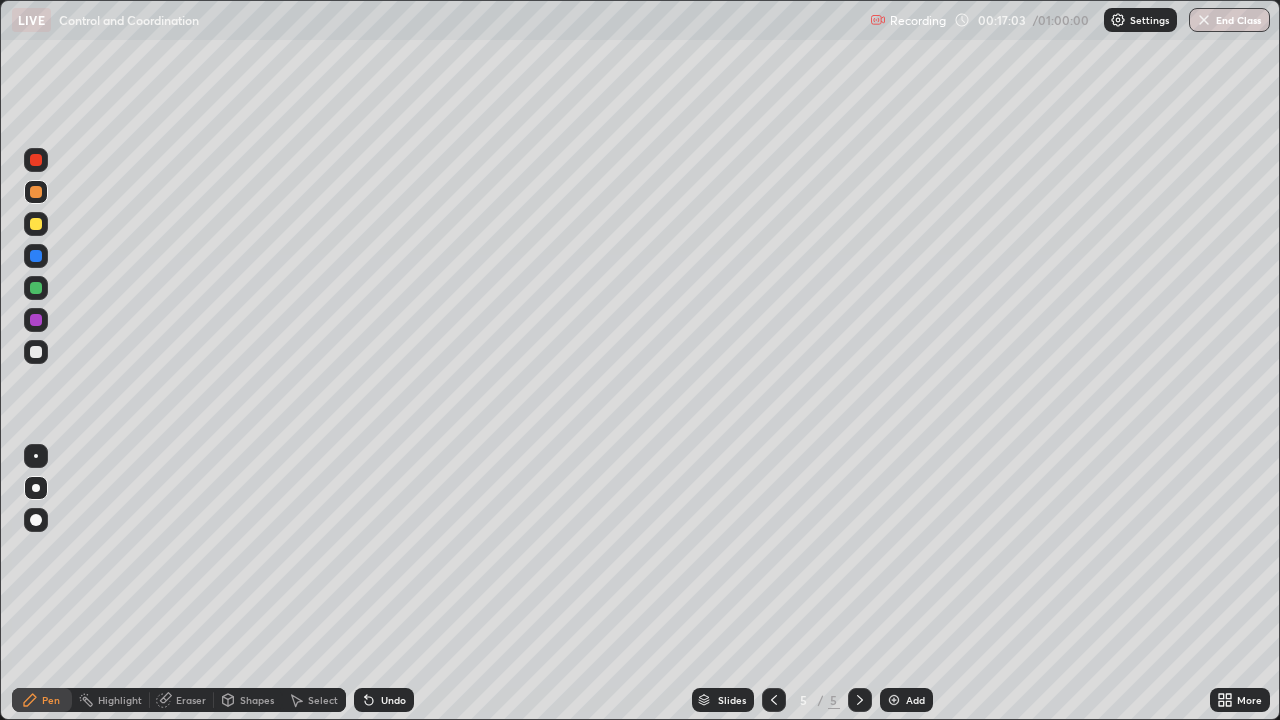 click on "Undo" at bounding box center (384, 700) 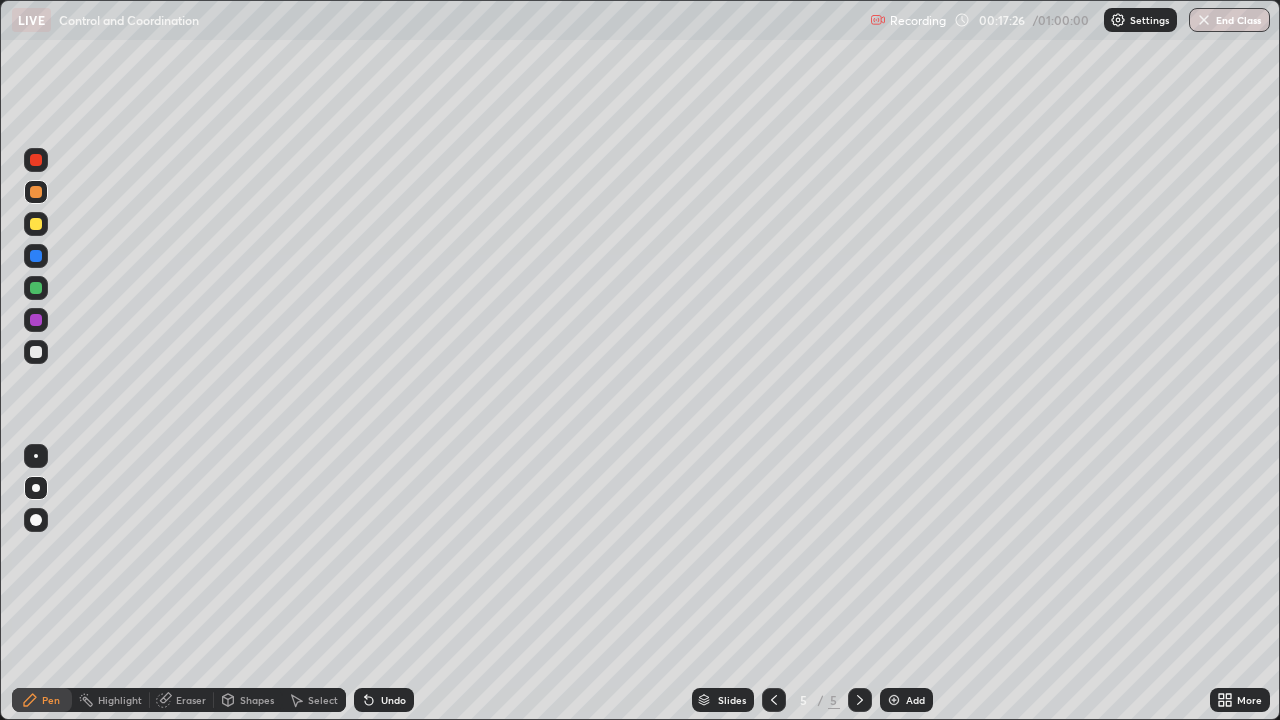 click at bounding box center (36, 352) 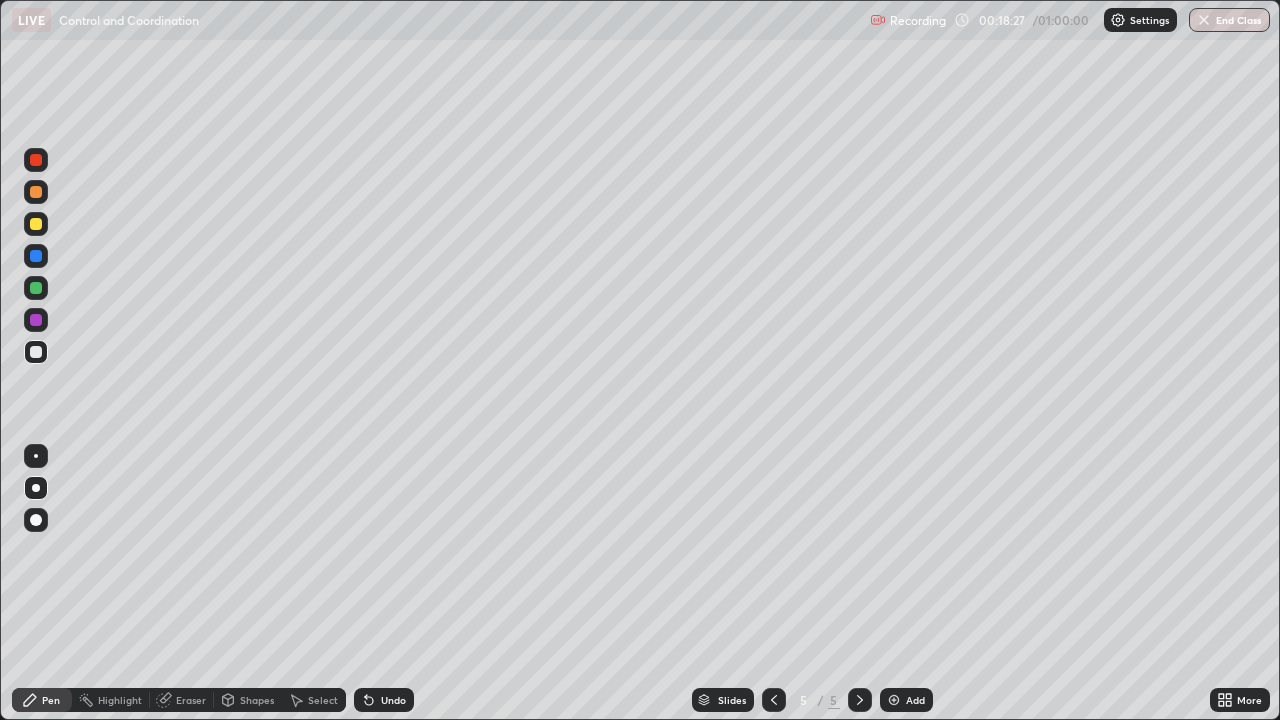 click at bounding box center (36, 288) 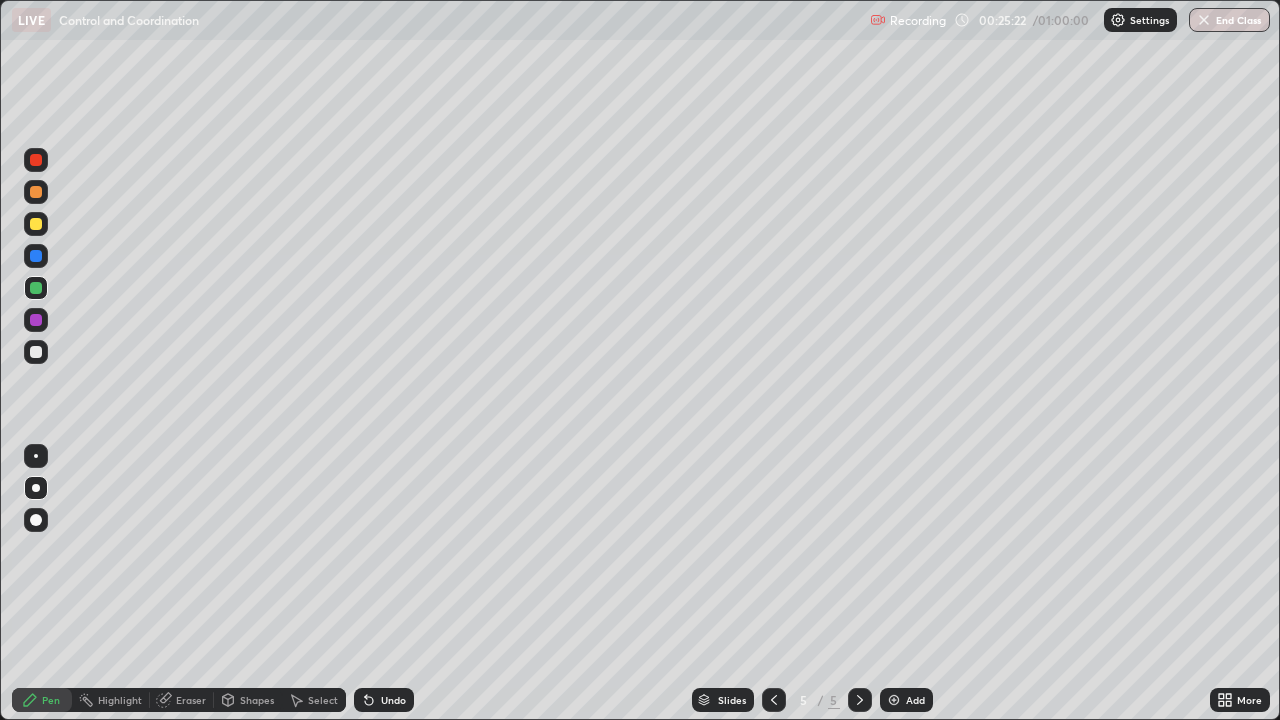 click at bounding box center (894, 700) 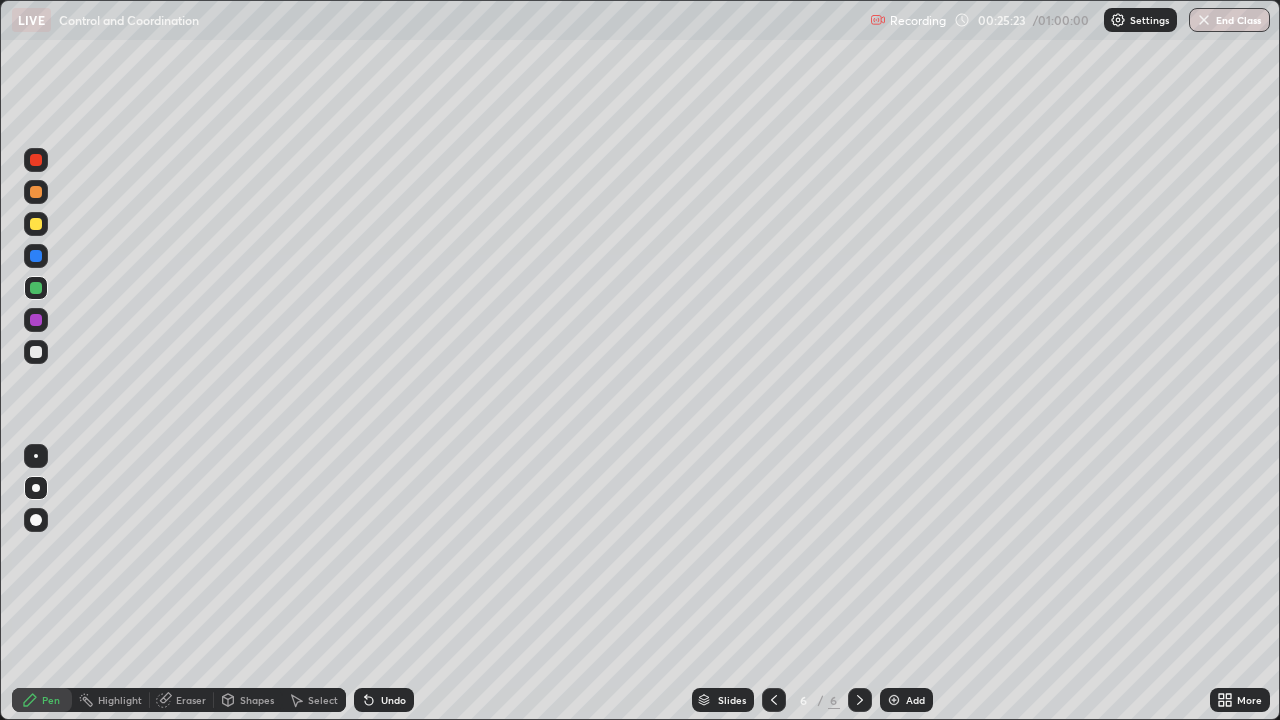 click at bounding box center [36, 352] 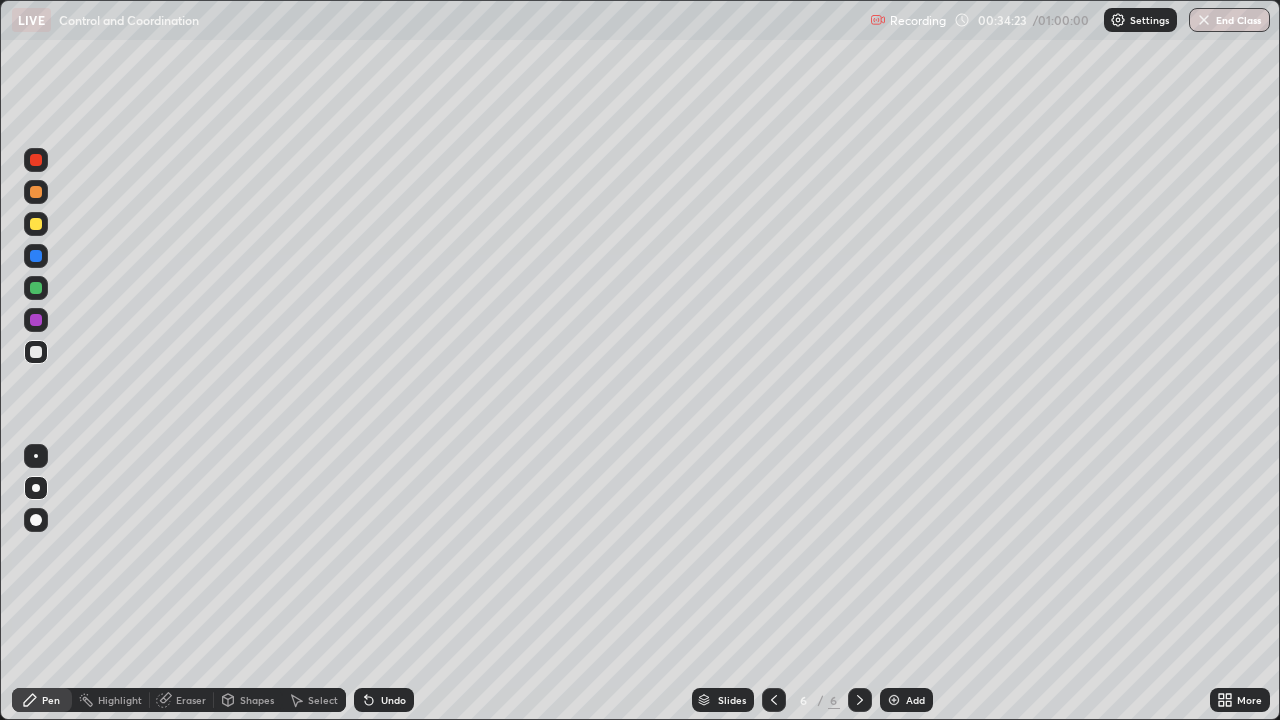 click at bounding box center (36, 224) 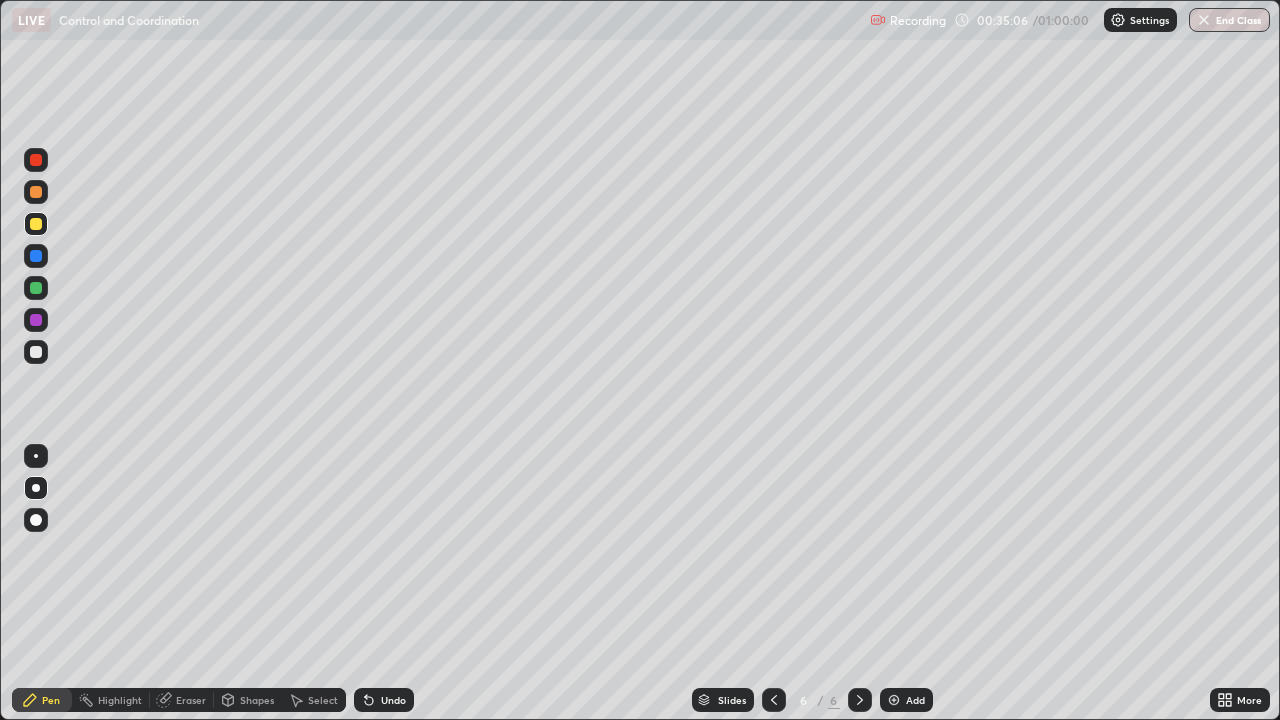 click at bounding box center [36, 192] 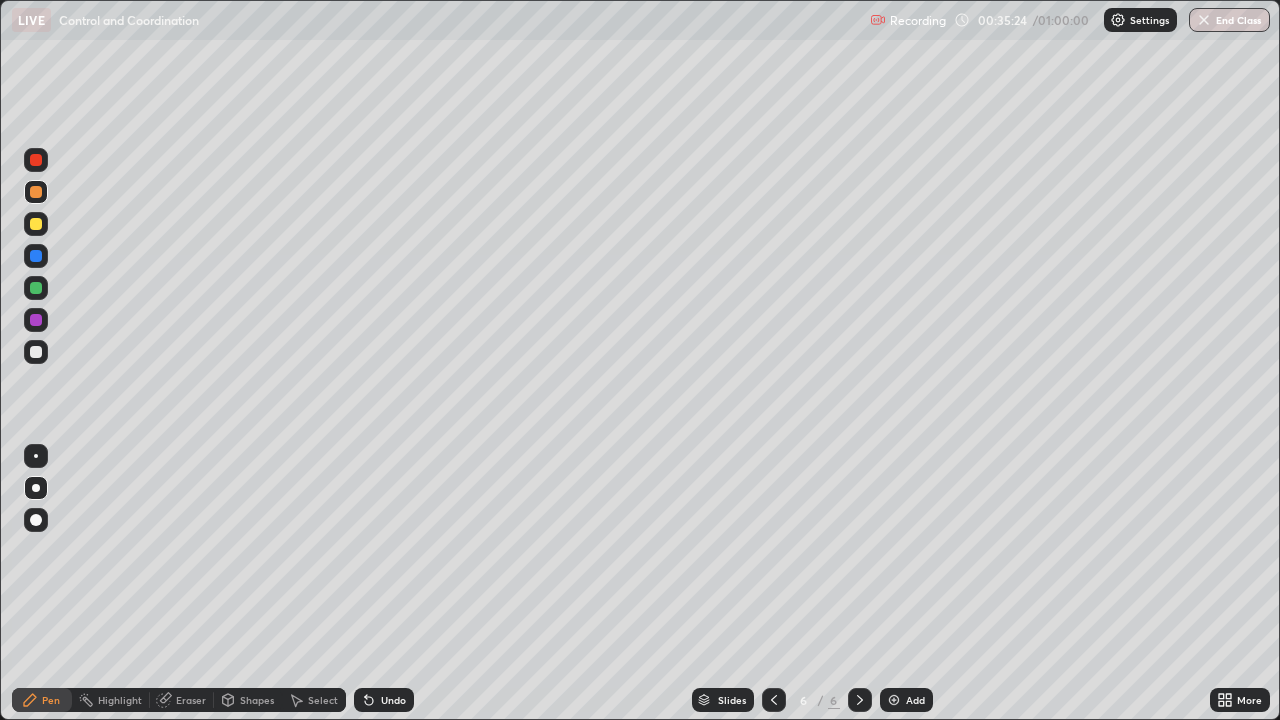 click at bounding box center (36, 224) 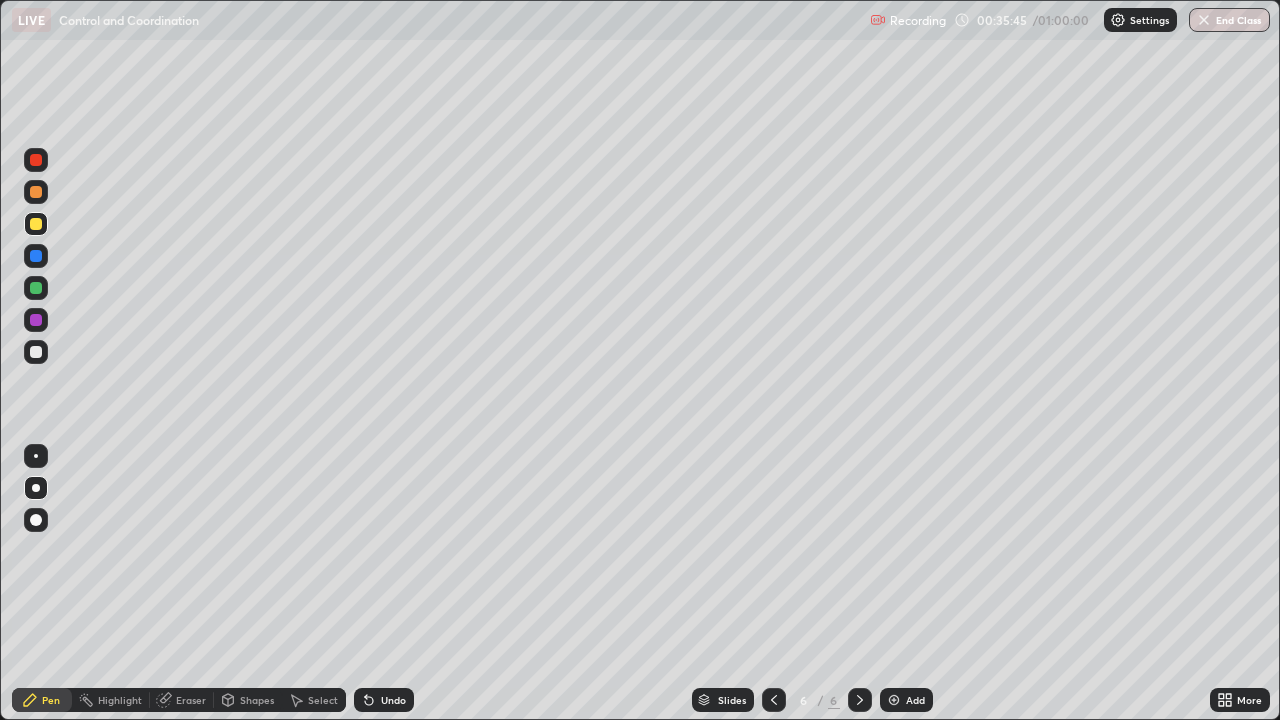 click on "Undo" at bounding box center [393, 700] 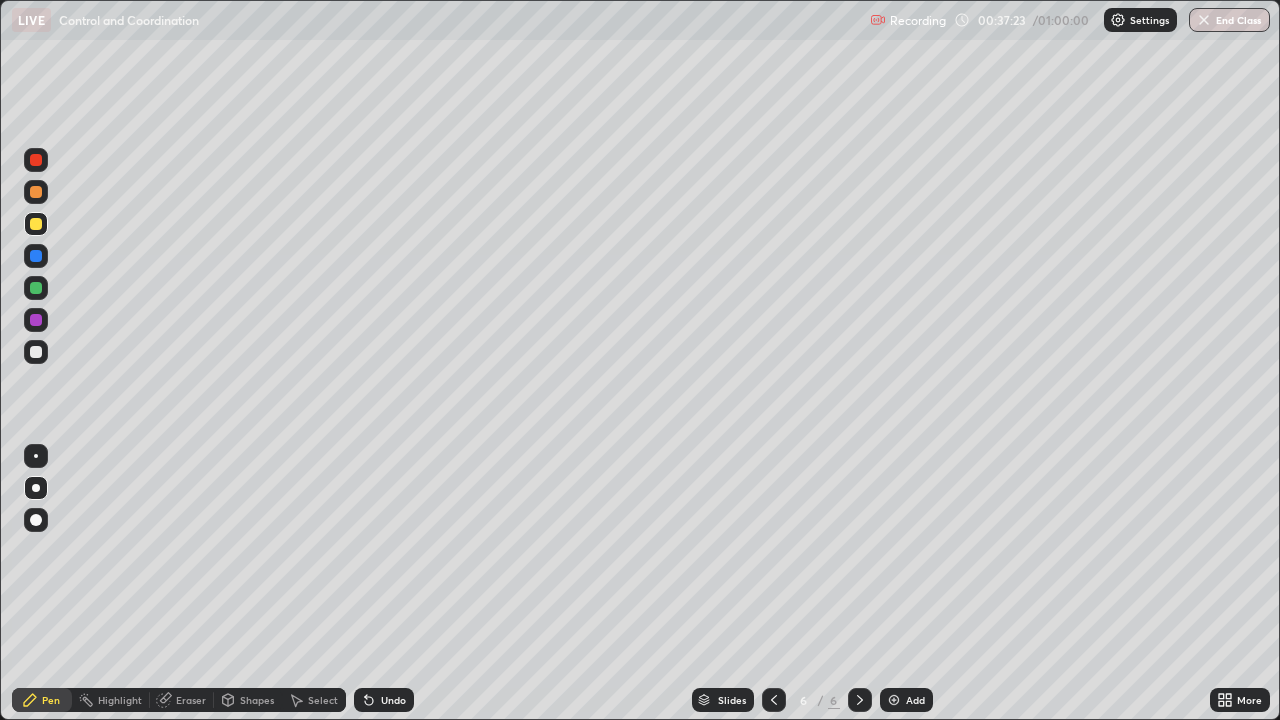 click on "Undo" at bounding box center [384, 700] 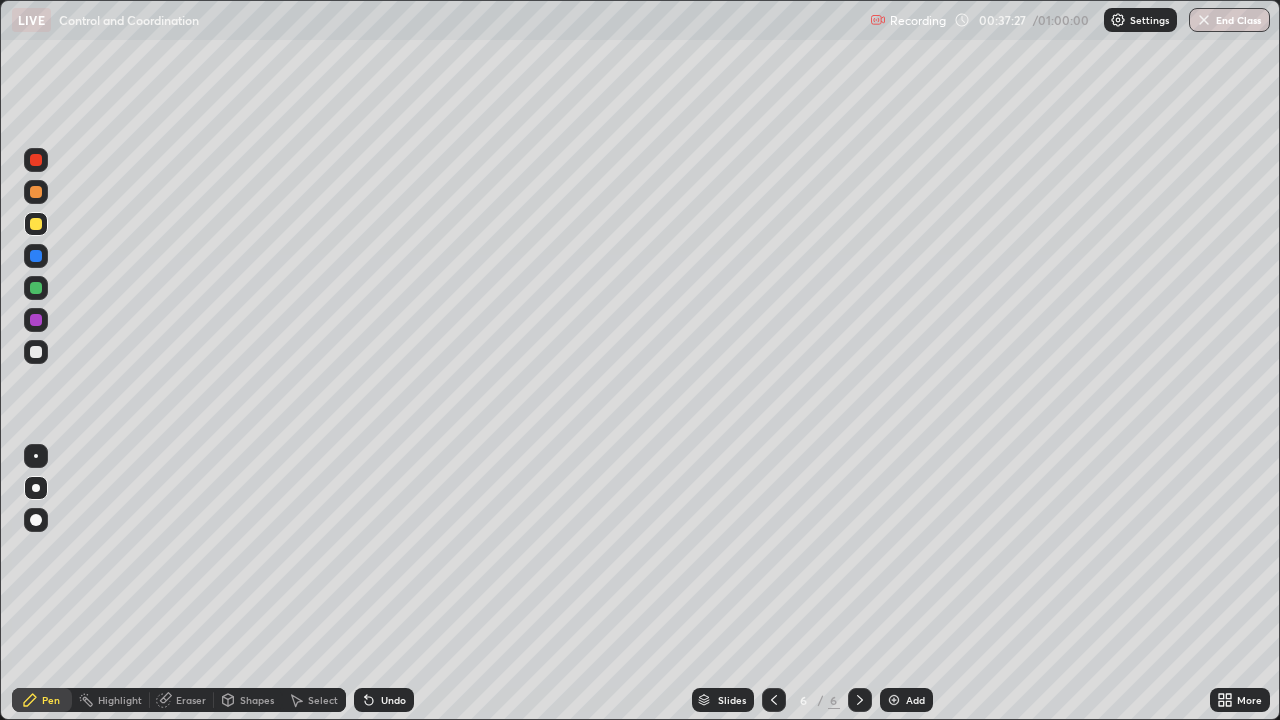 click on "Undo" at bounding box center (393, 700) 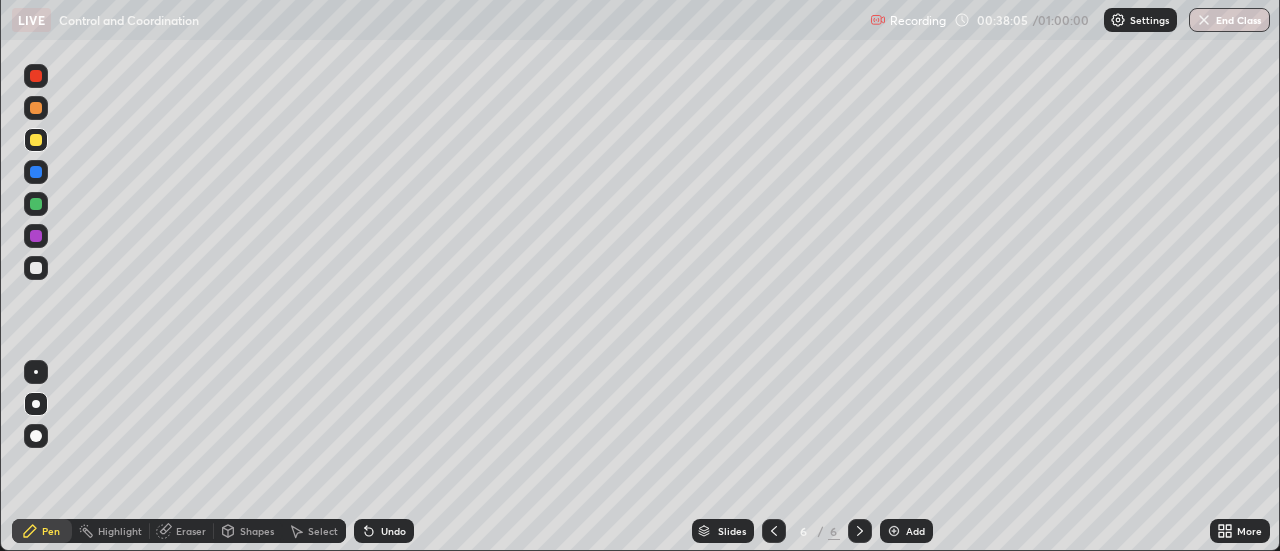 scroll, scrollTop: 551, scrollLeft: 1280, axis: both 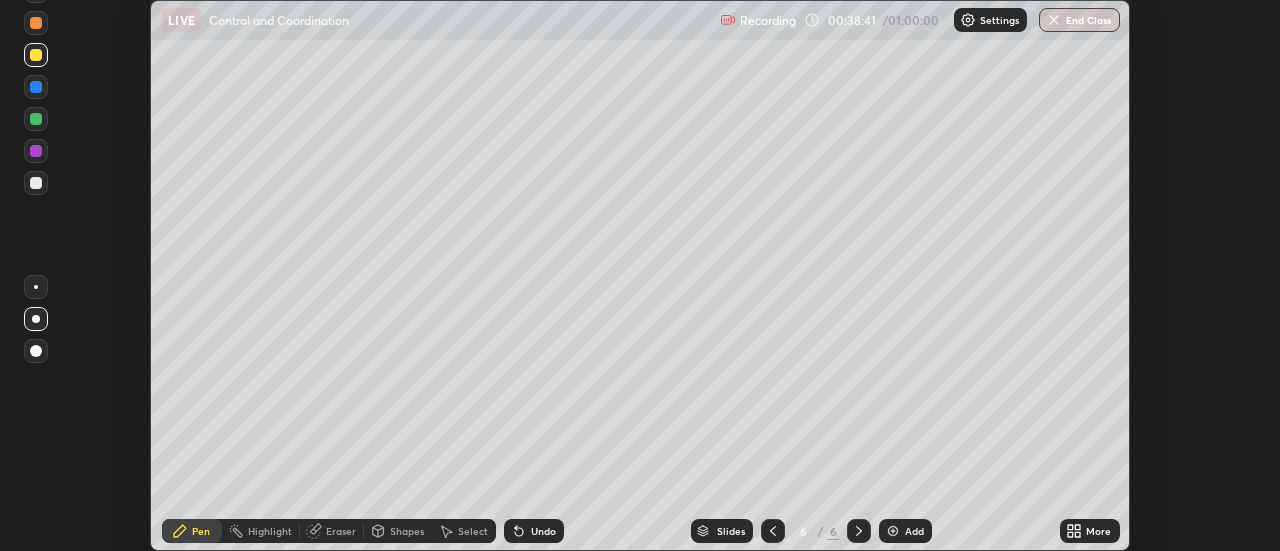 click 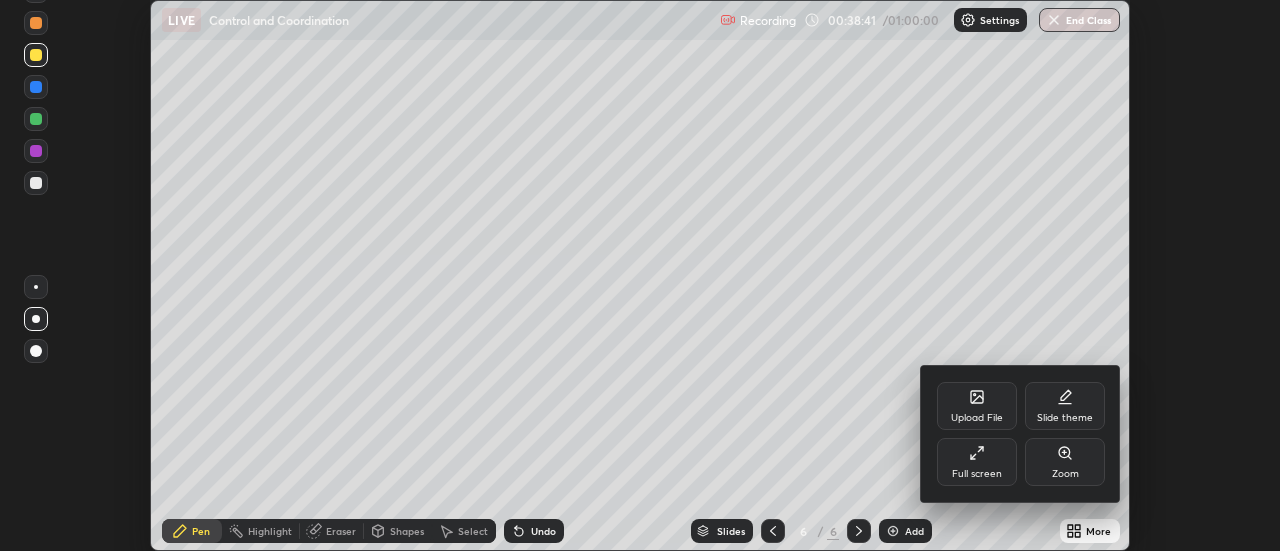 click on "Full screen" at bounding box center [977, 462] 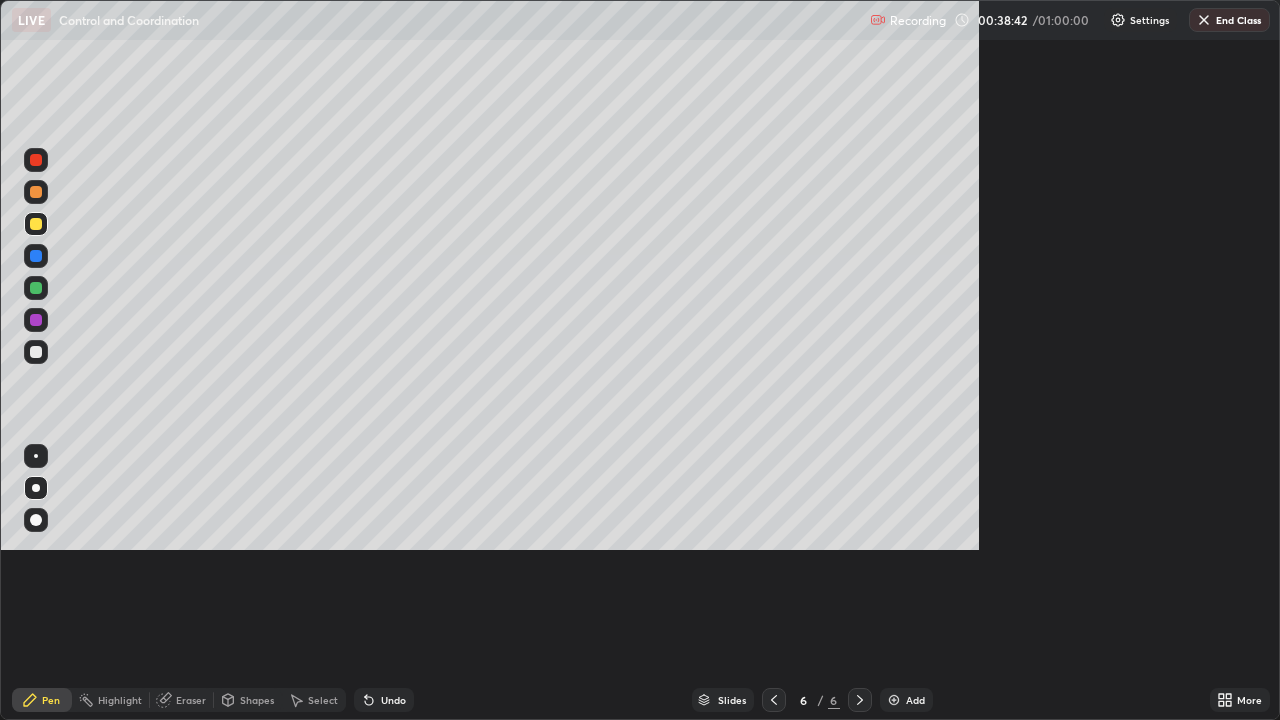scroll, scrollTop: 99280, scrollLeft: 98720, axis: both 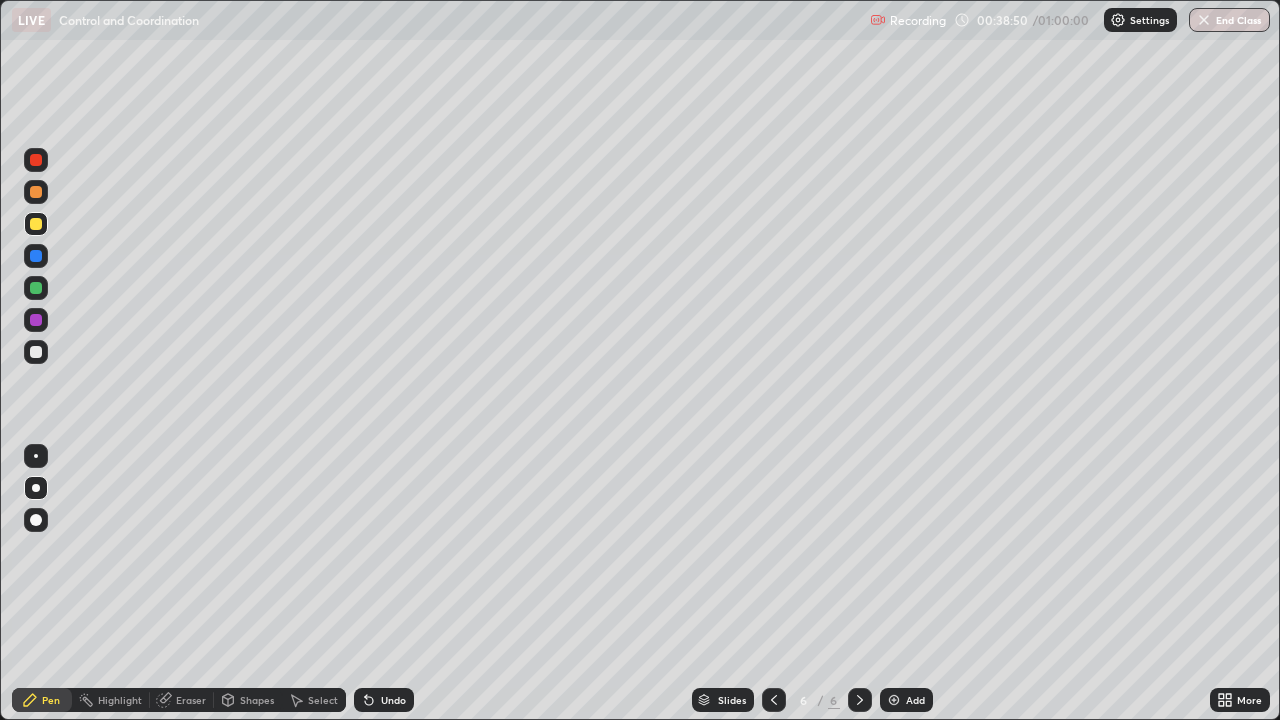 click on "Undo" at bounding box center [393, 700] 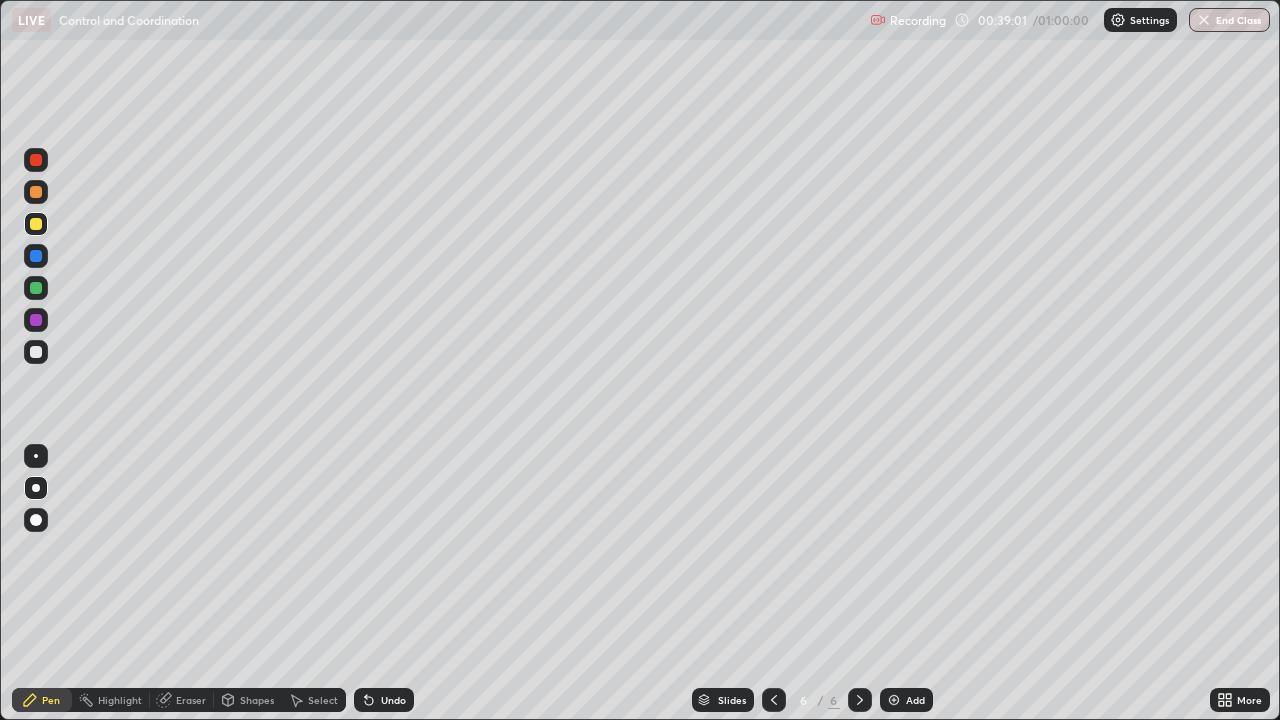 click on "Undo" at bounding box center [380, 700] 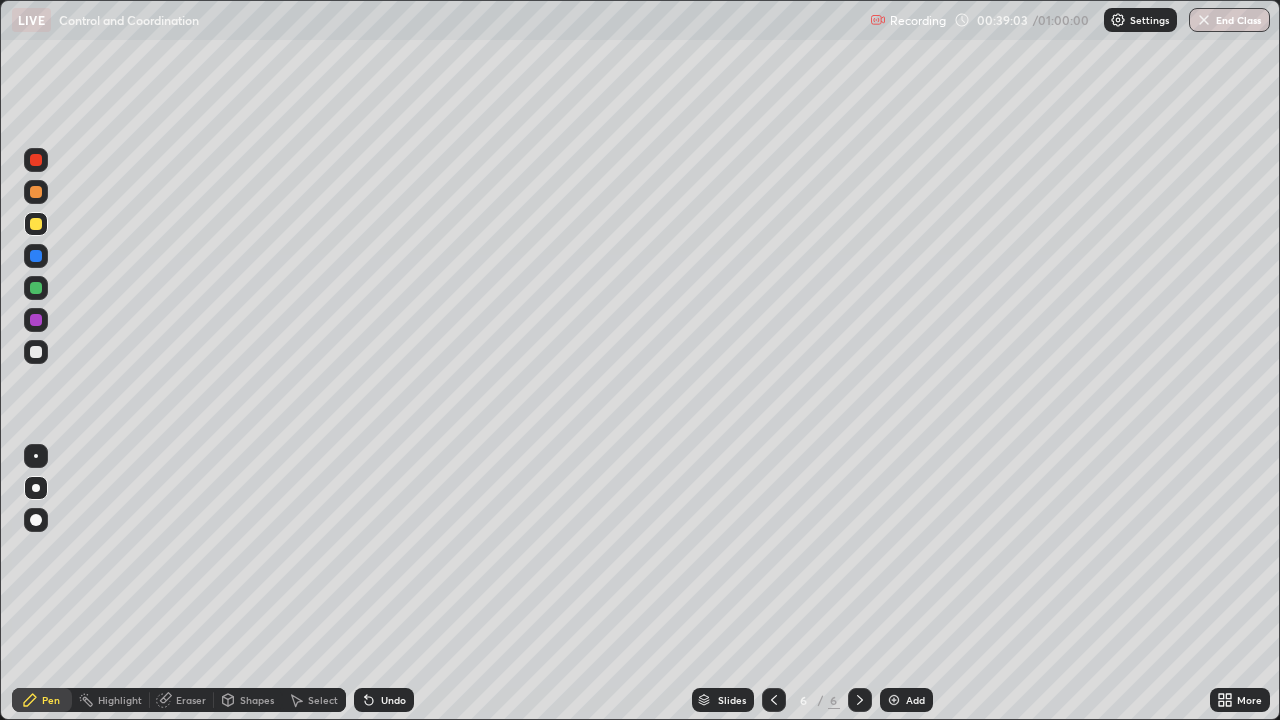 click on "Eraser" at bounding box center [191, 700] 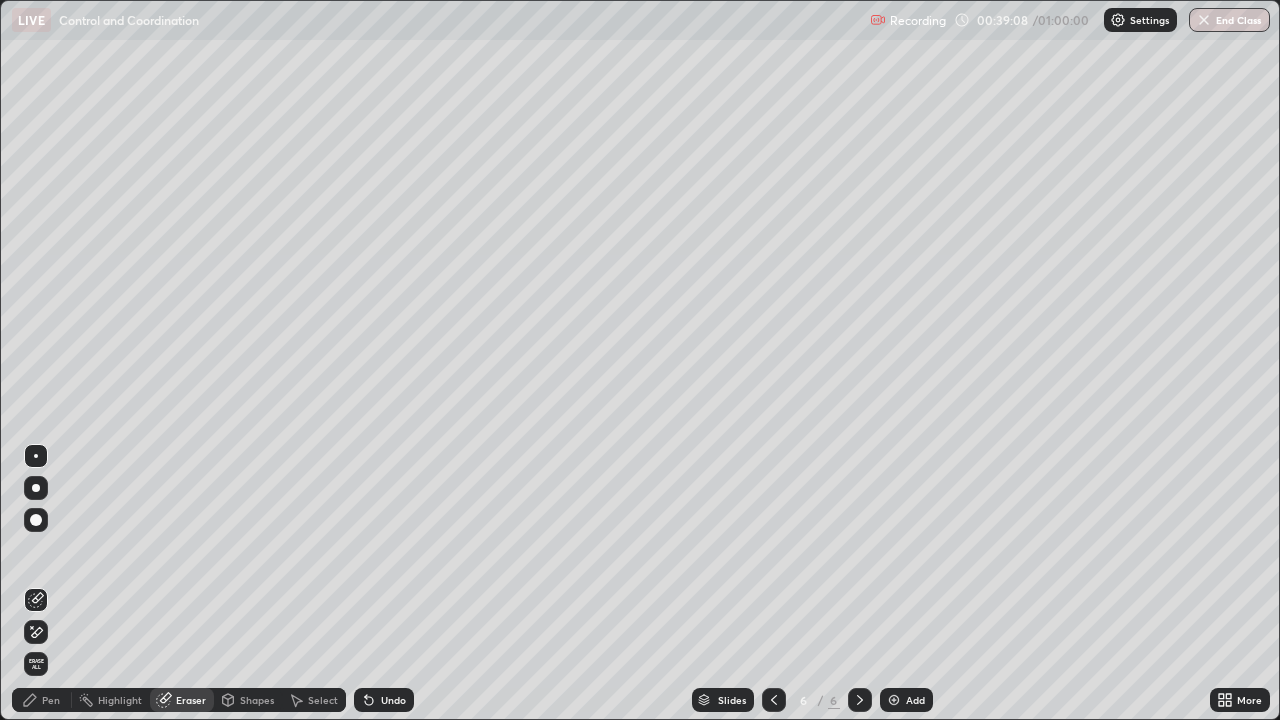 click on "Pen" at bounding box center (42, 700) 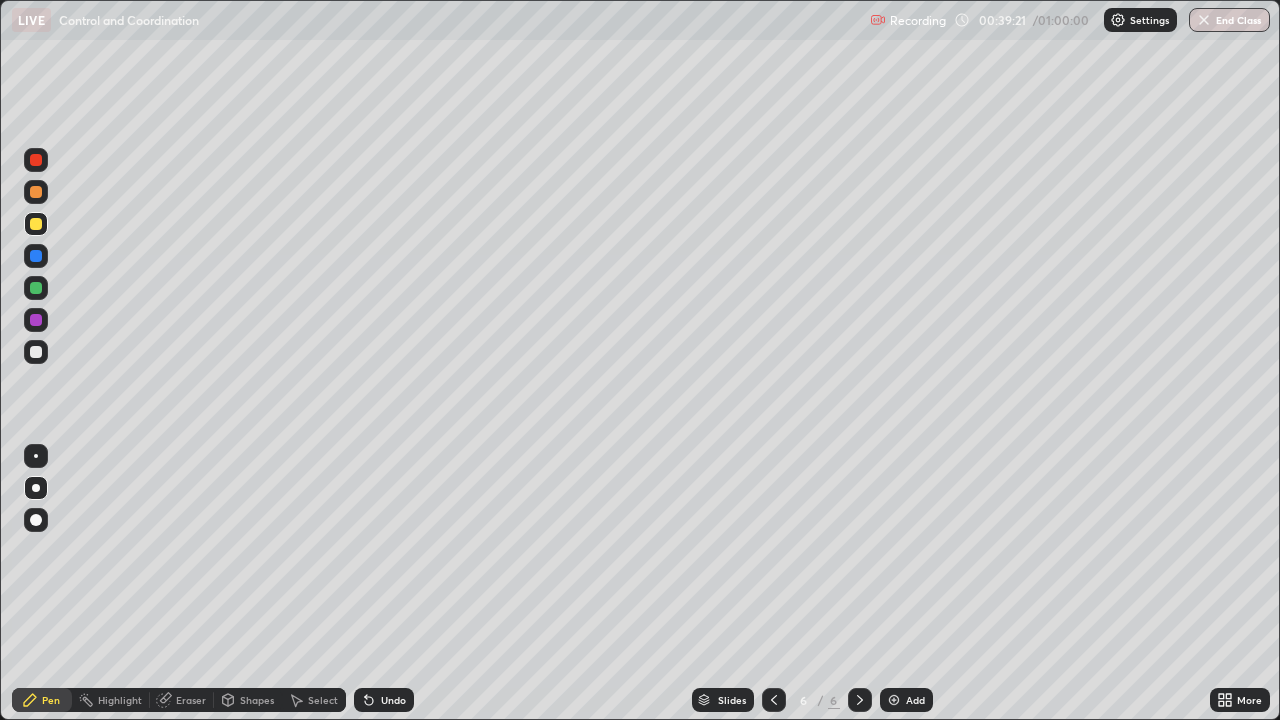 click on "Eraser" at bounding box center (191, 700) 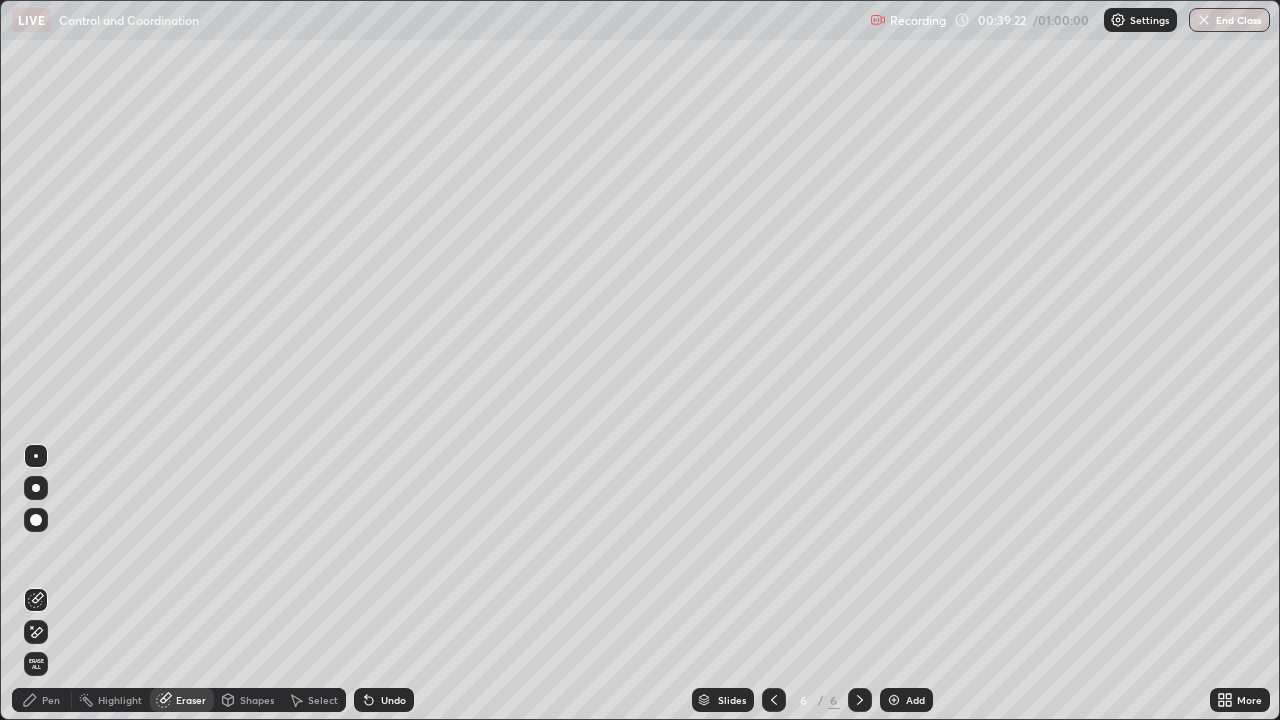click on "Eraser" at bounding box center [191, 700] 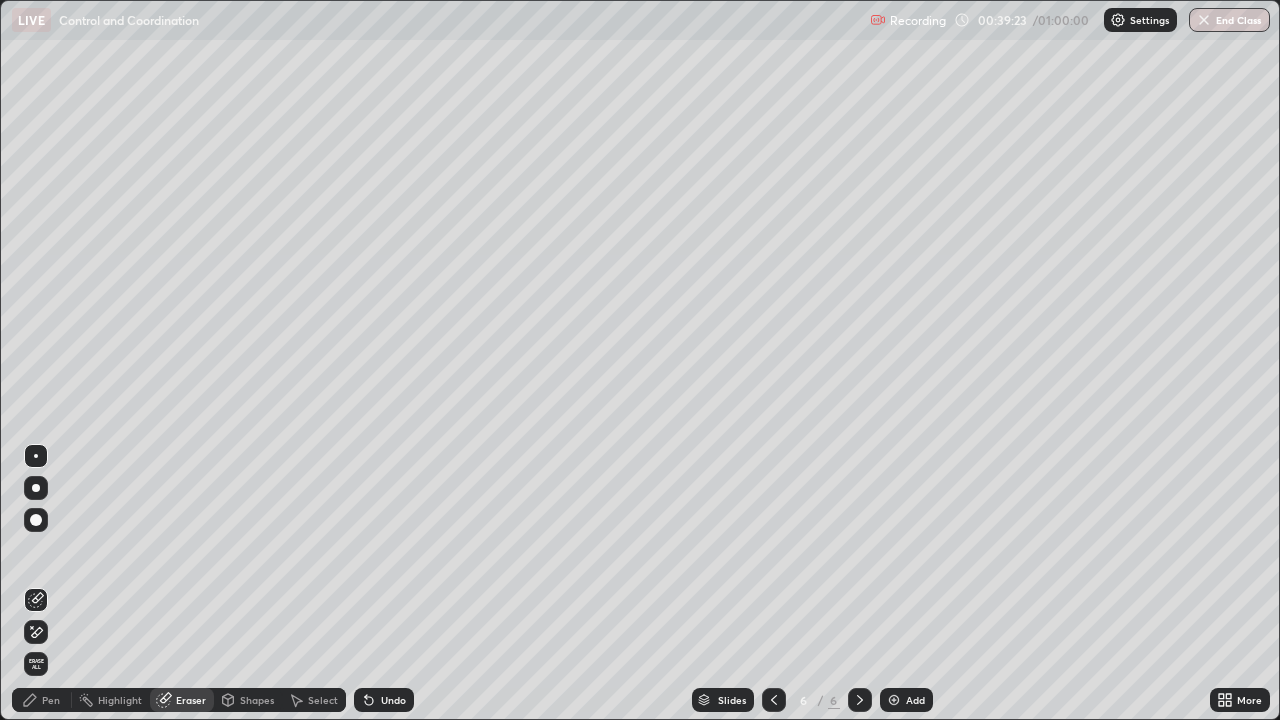 click on "Pen" at bounding box center (42, 700) 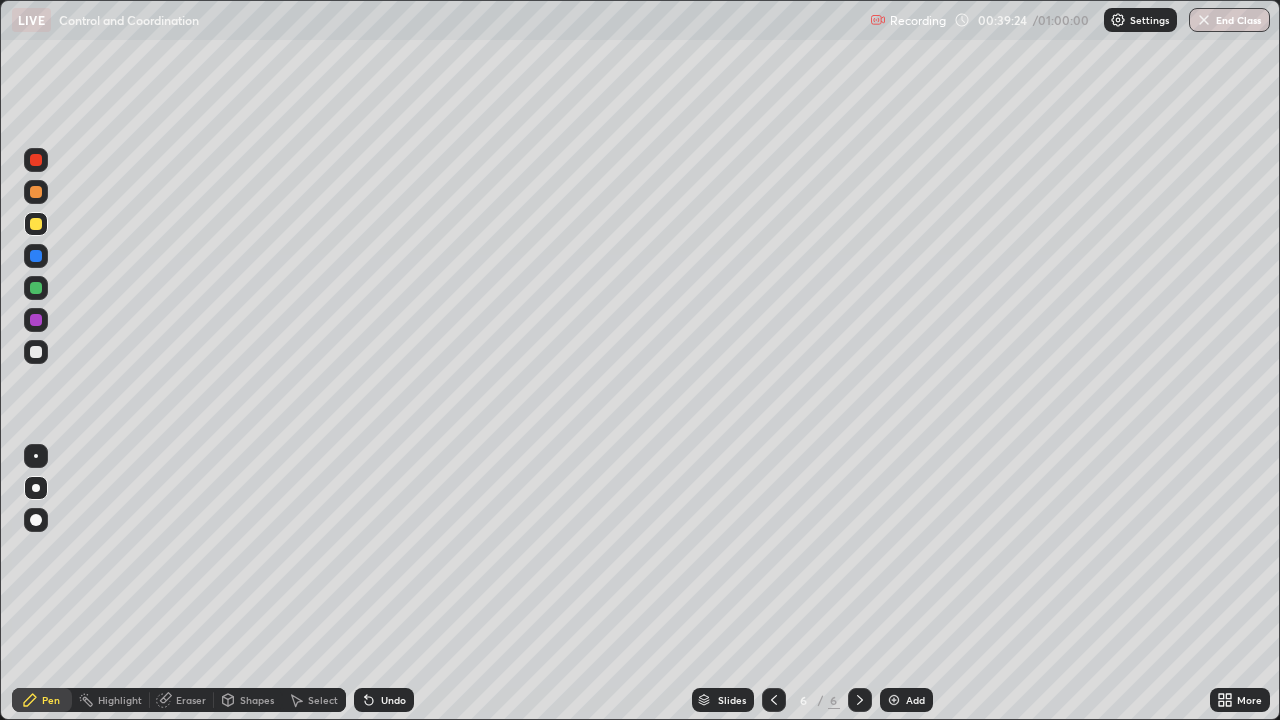 click on "Undo" at bounding box center [393, 700] 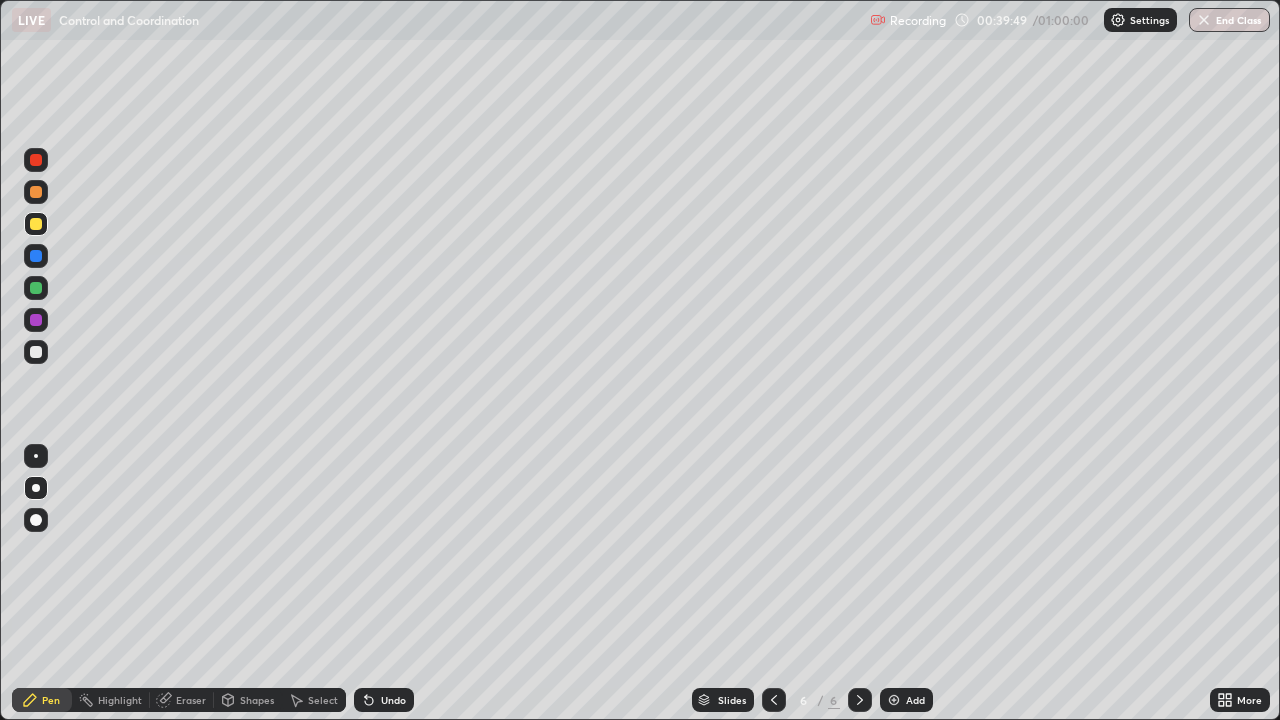 click at bounding box center (36, 288) 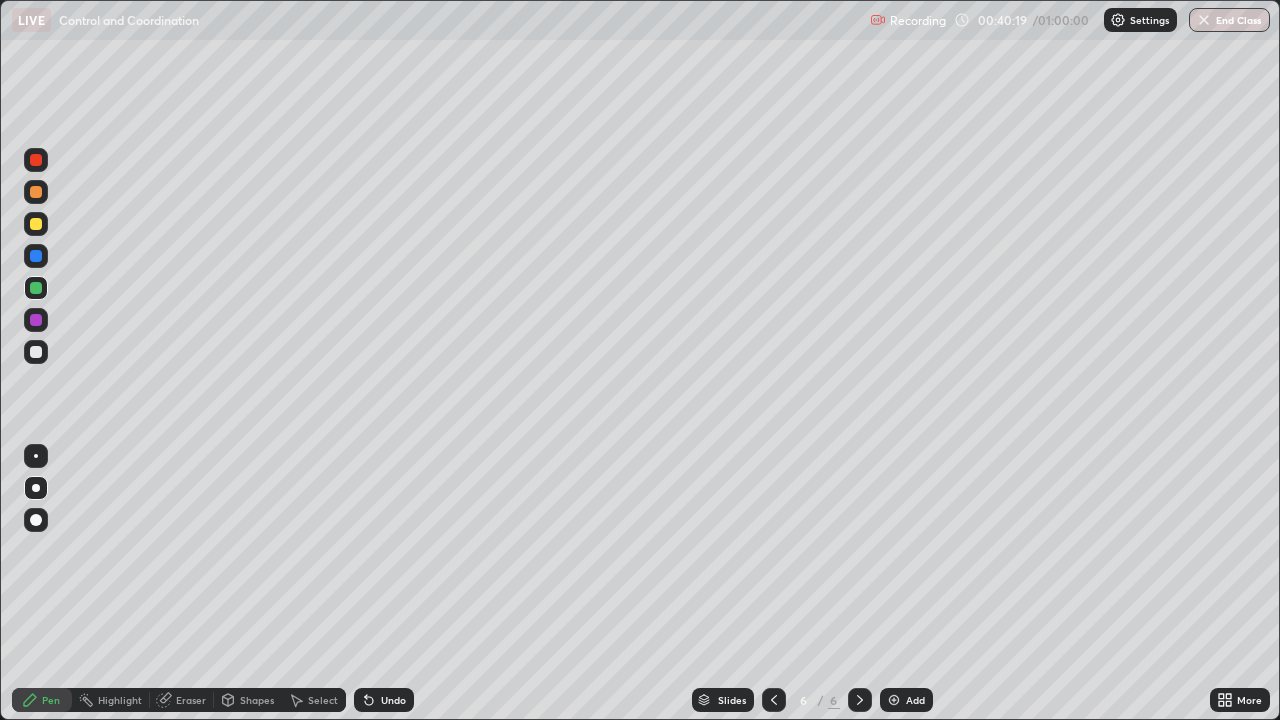click at bounding box center (36, 224) 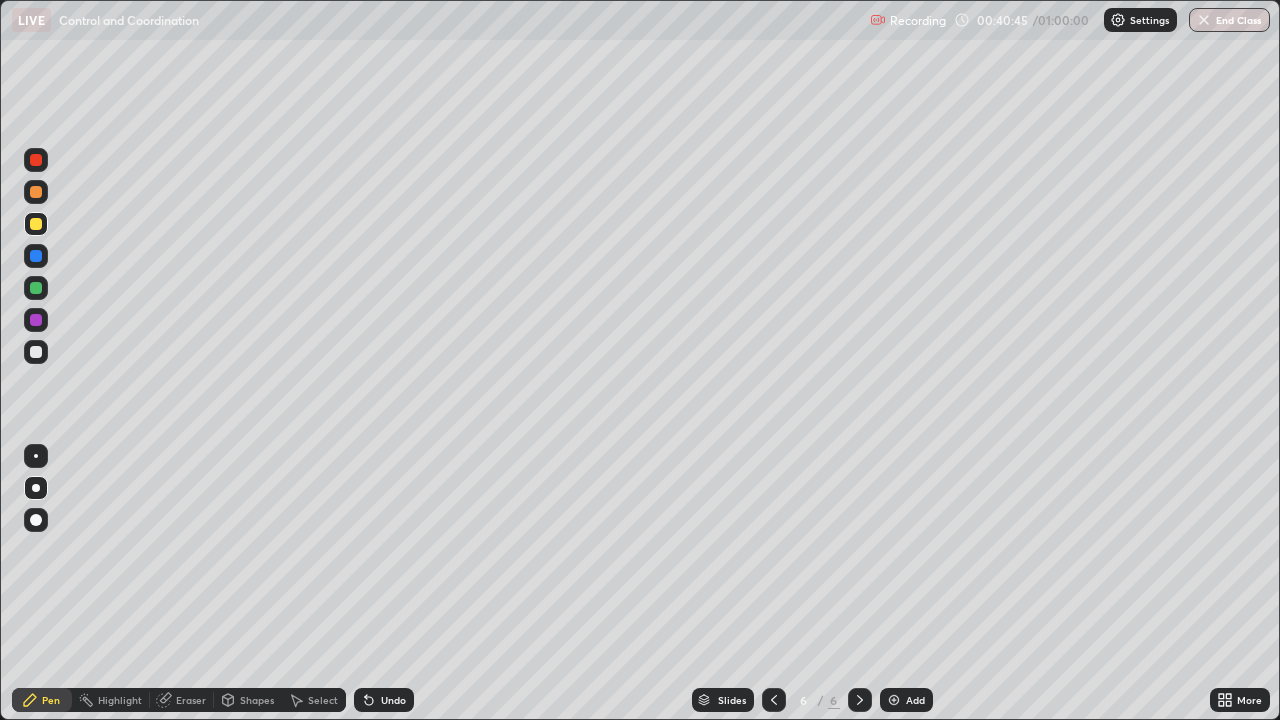click on "Undo" at bounding box center (393, 700) 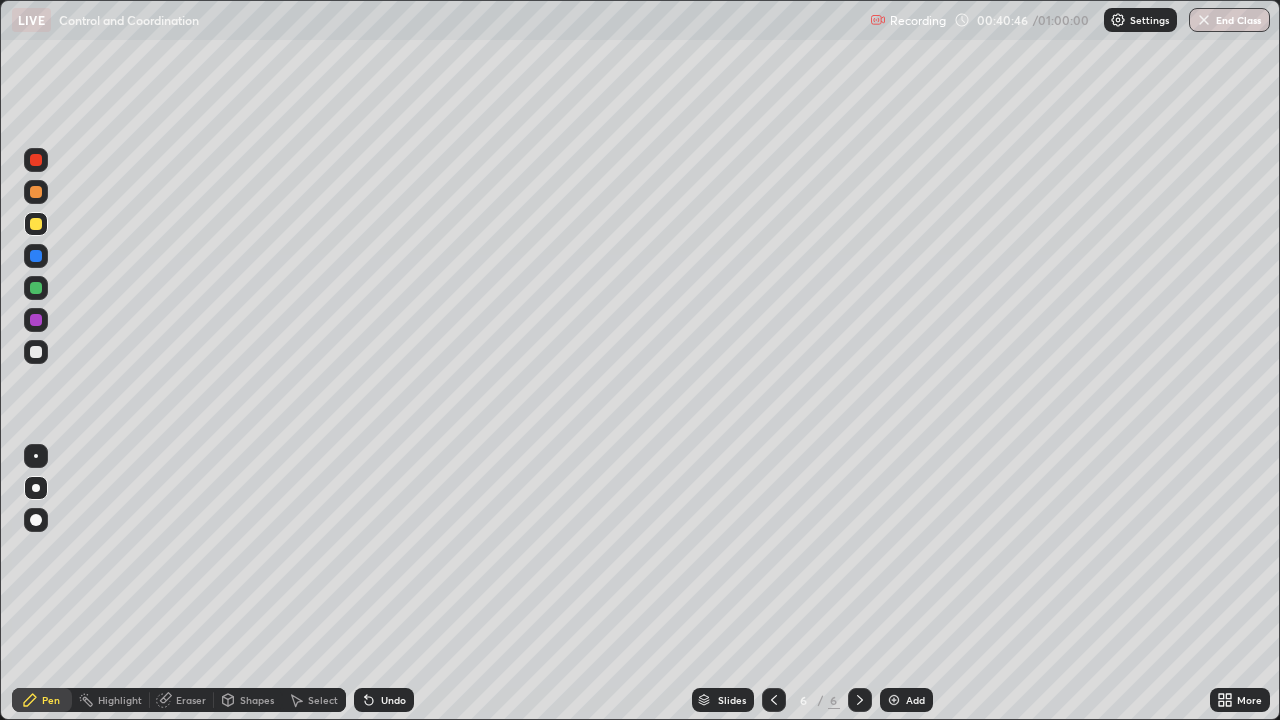 click on "Undo" at bounding box center (393, 700) 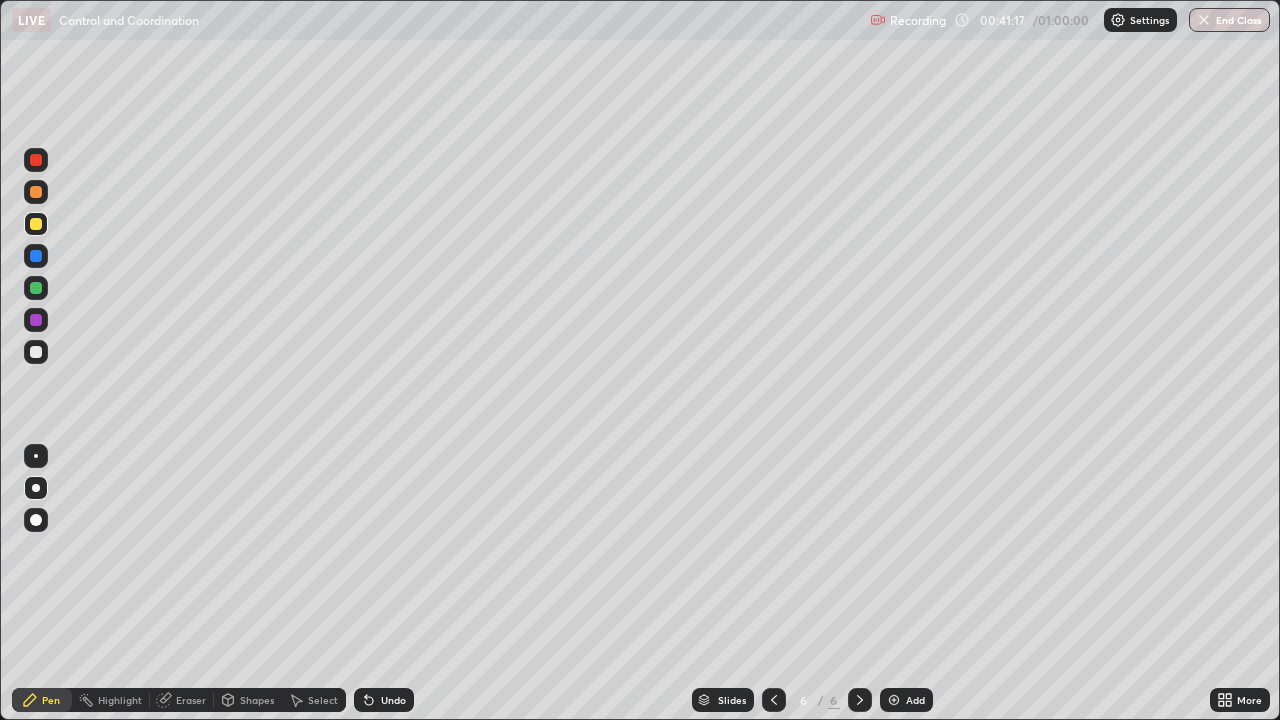 click at bounding box center [36, 352] 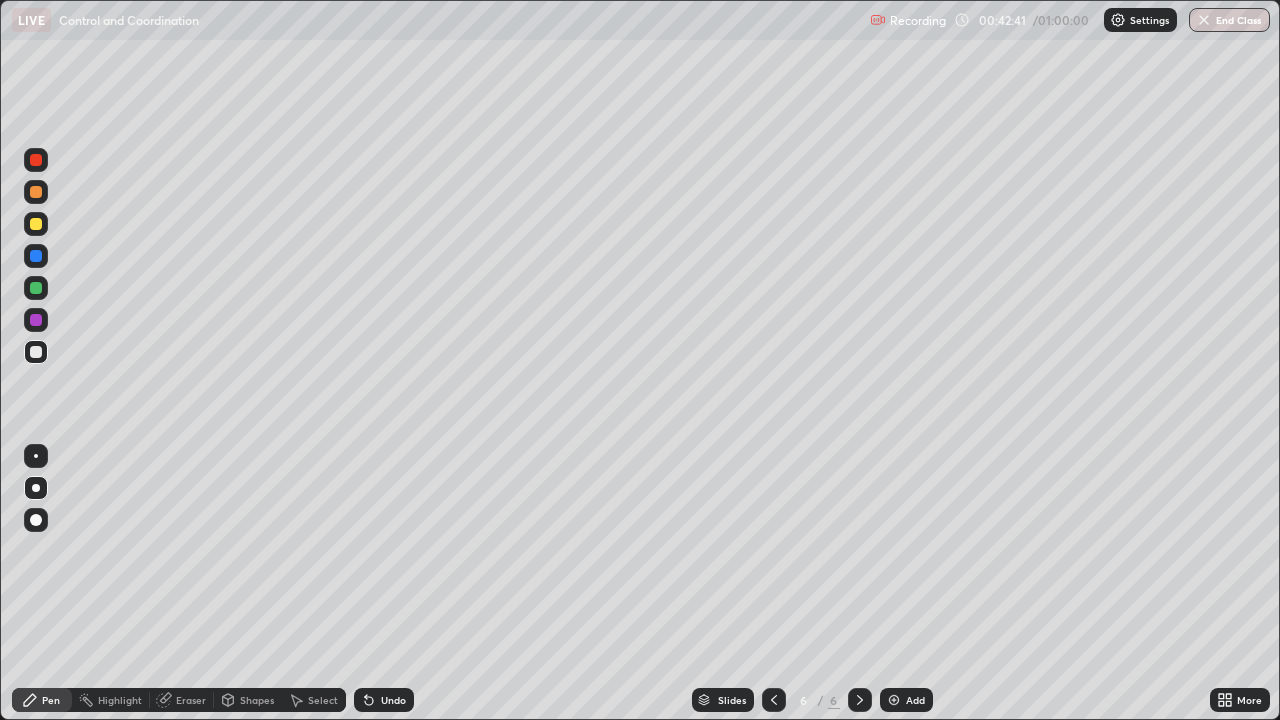 click on "Add" at bounding box center [906, 700] 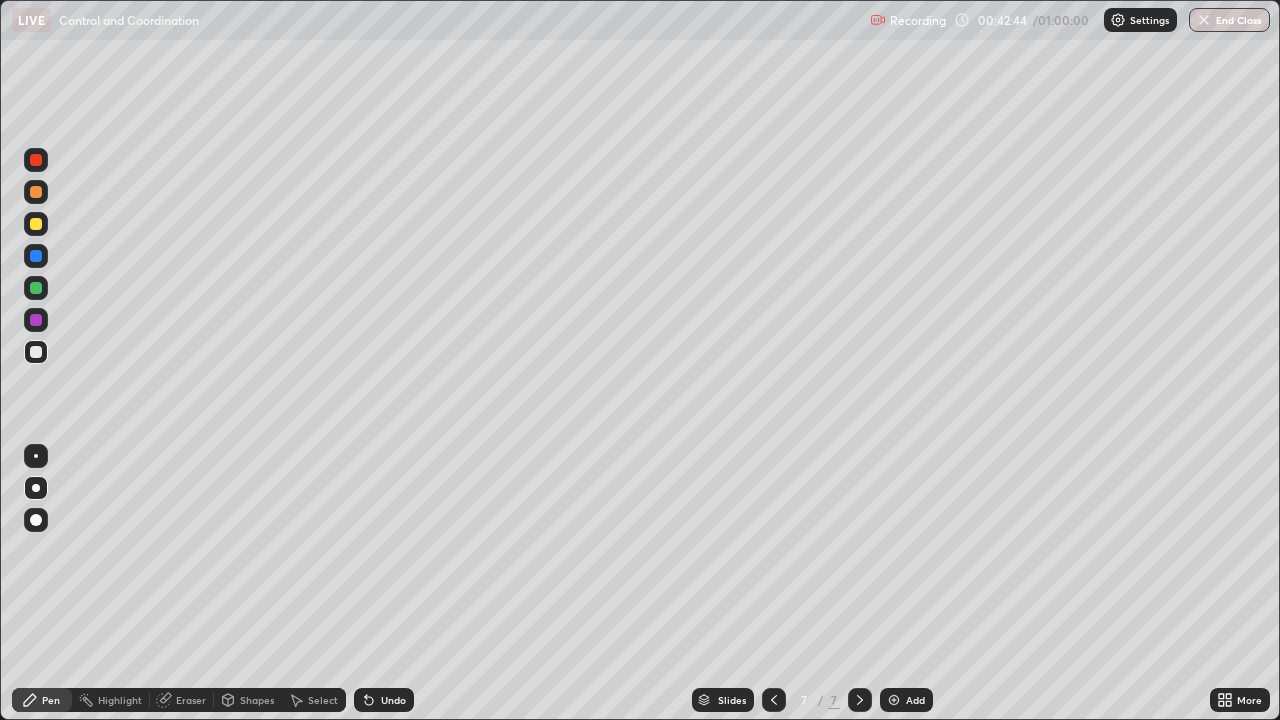 click at bounding box center (36, 192) 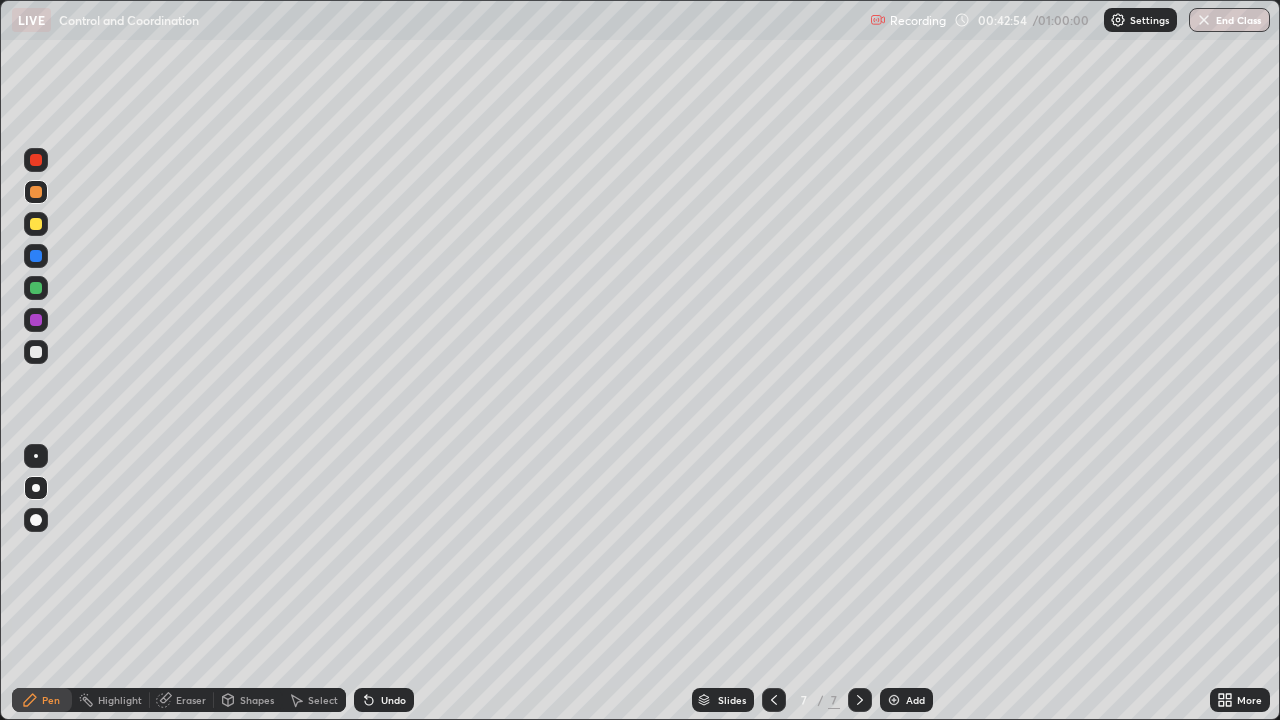 click at bounding box center [36, 352] 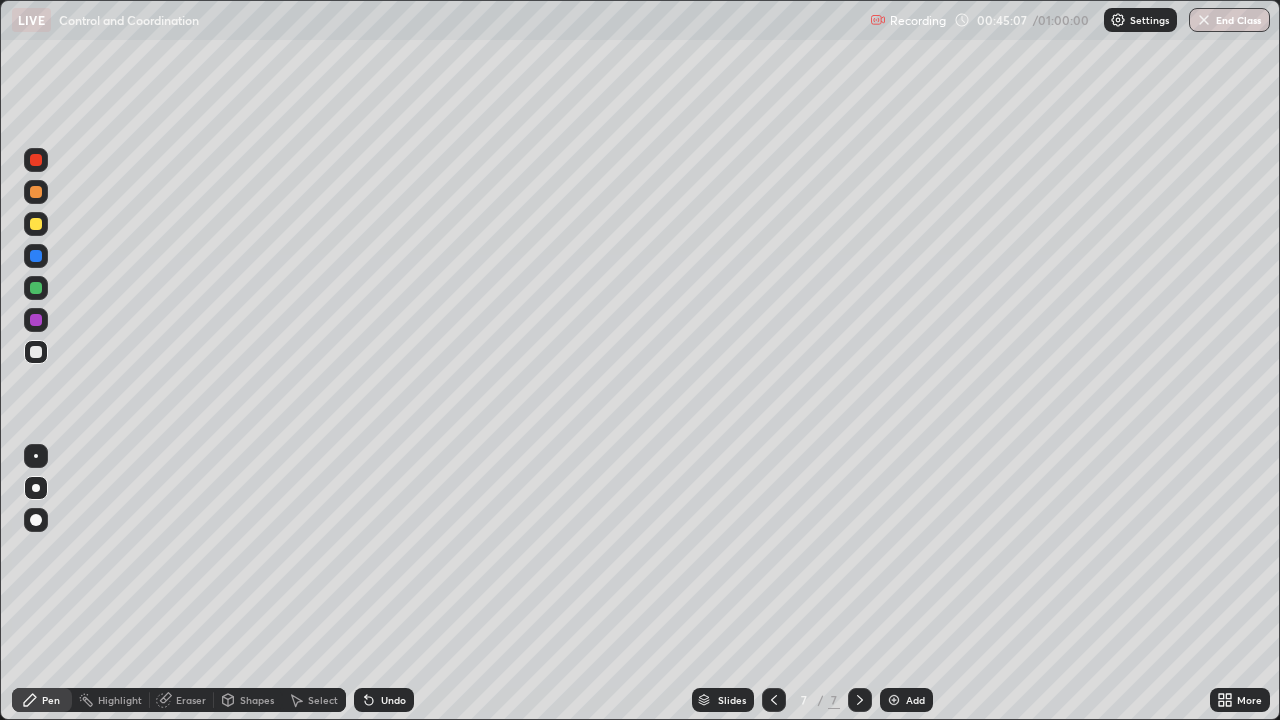 click at bounding box center (36, 192) 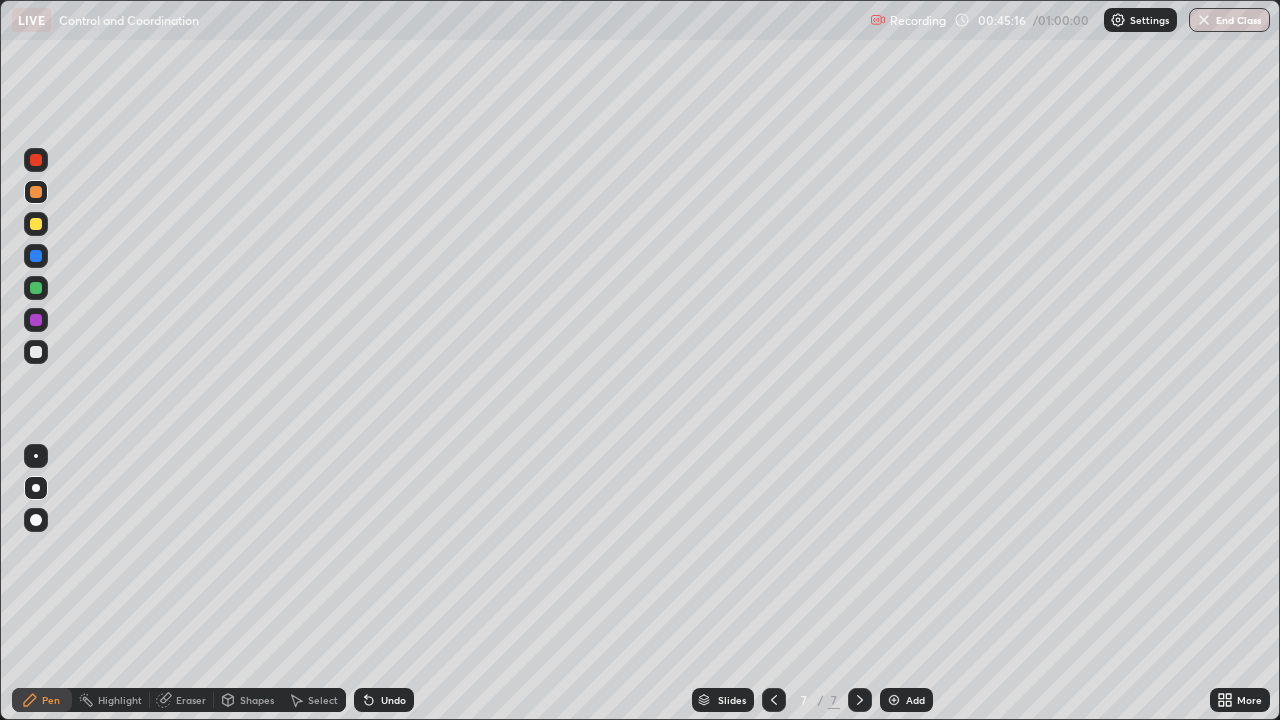 click at bounding box center (36, 352) 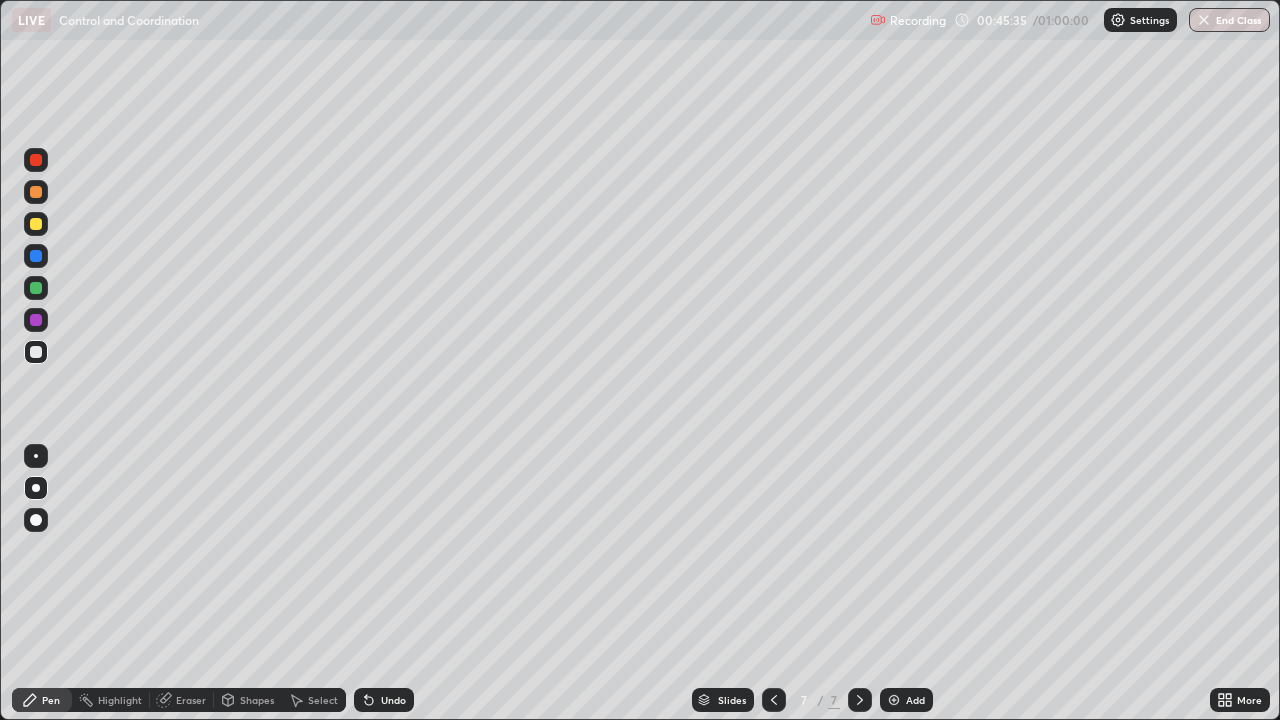 click at bounding box center [36, 456] 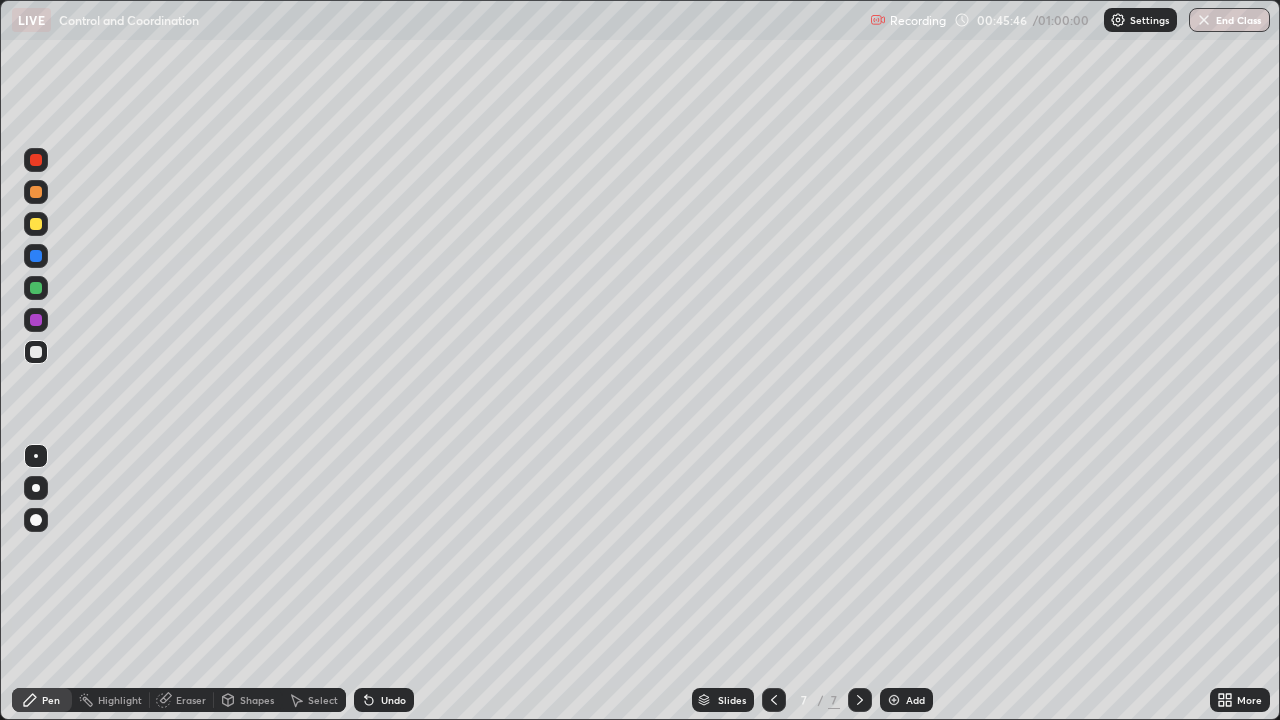 click at bounding box center (36, 488) 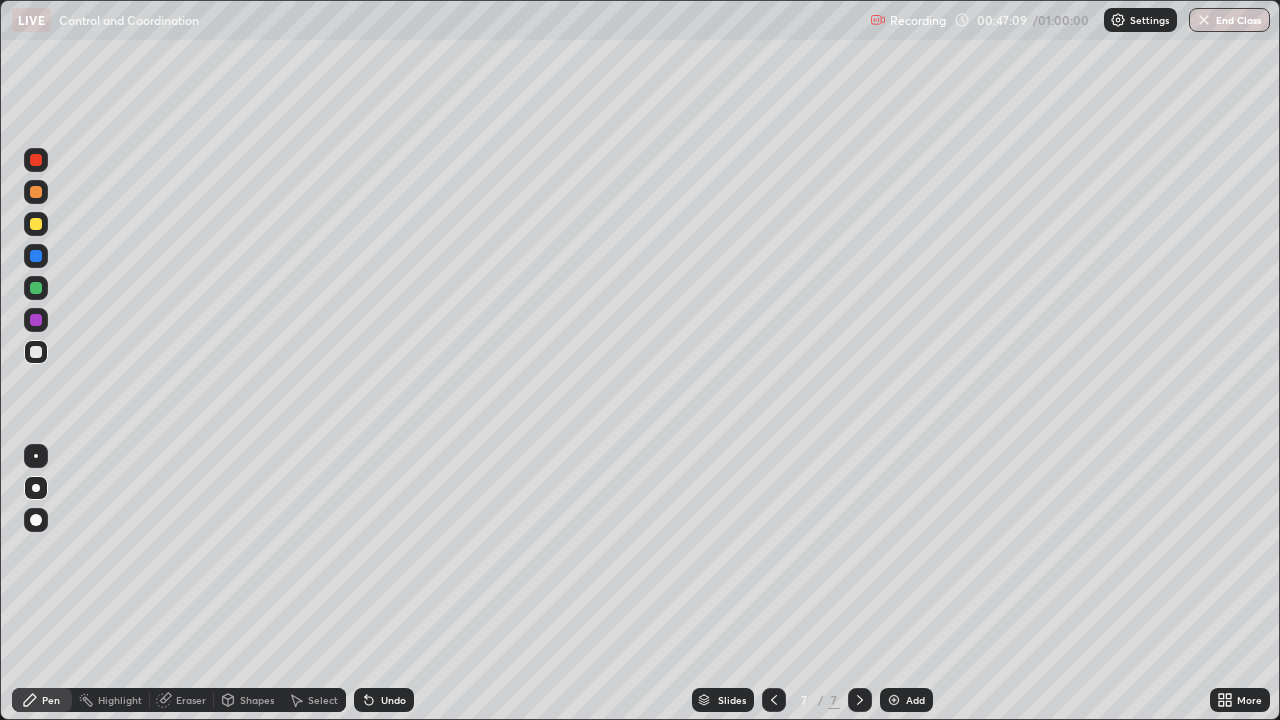 click at bounding box center [36, 160] 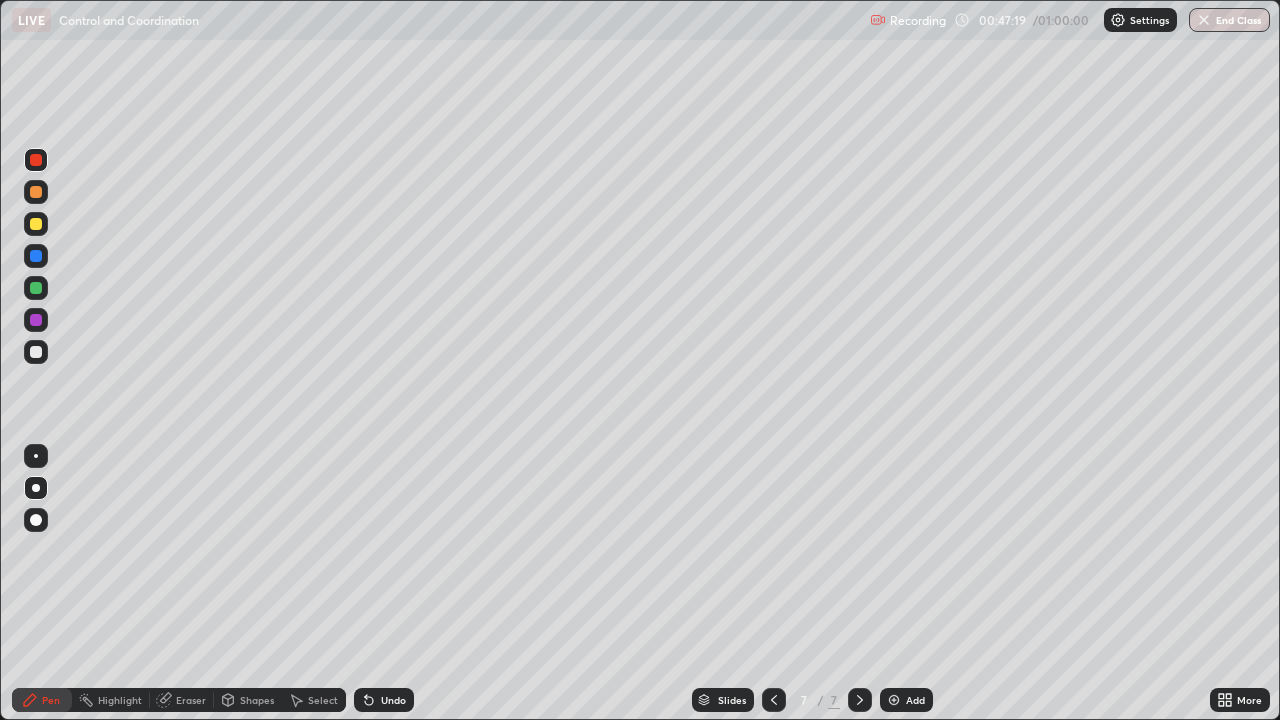 click at bounding box center [36, 352] 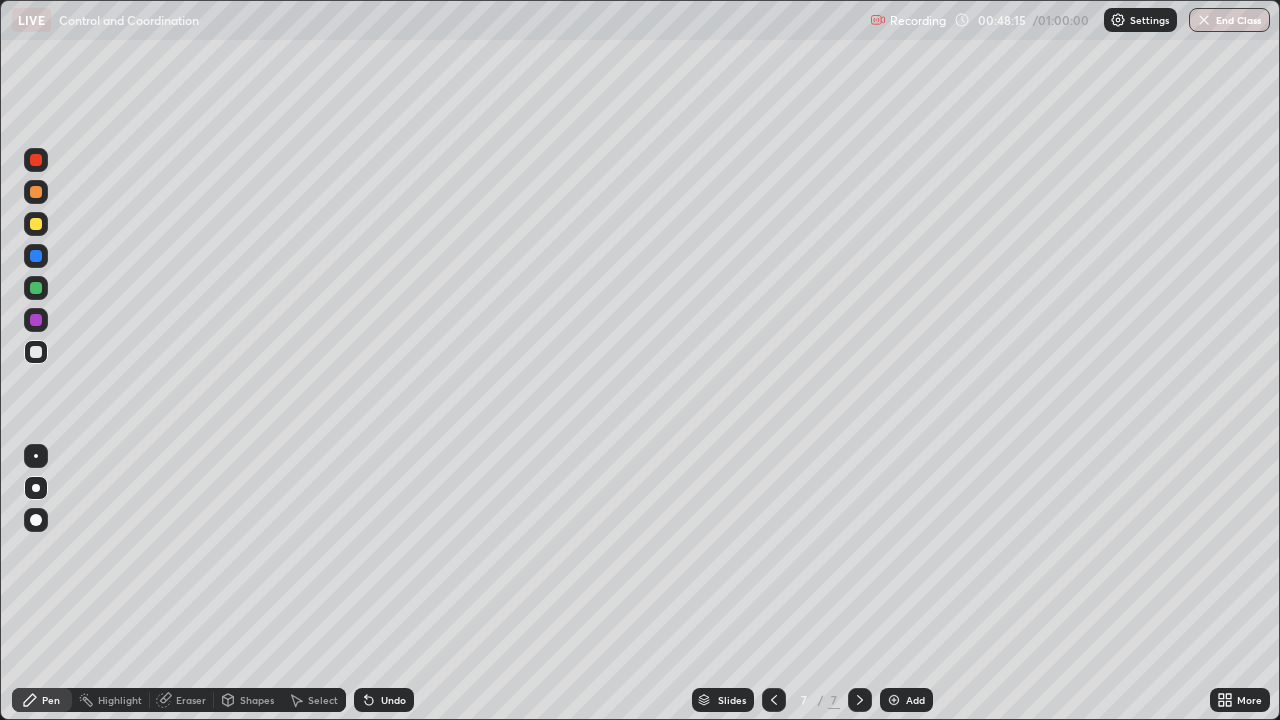 click at bounding box center (36, 160) 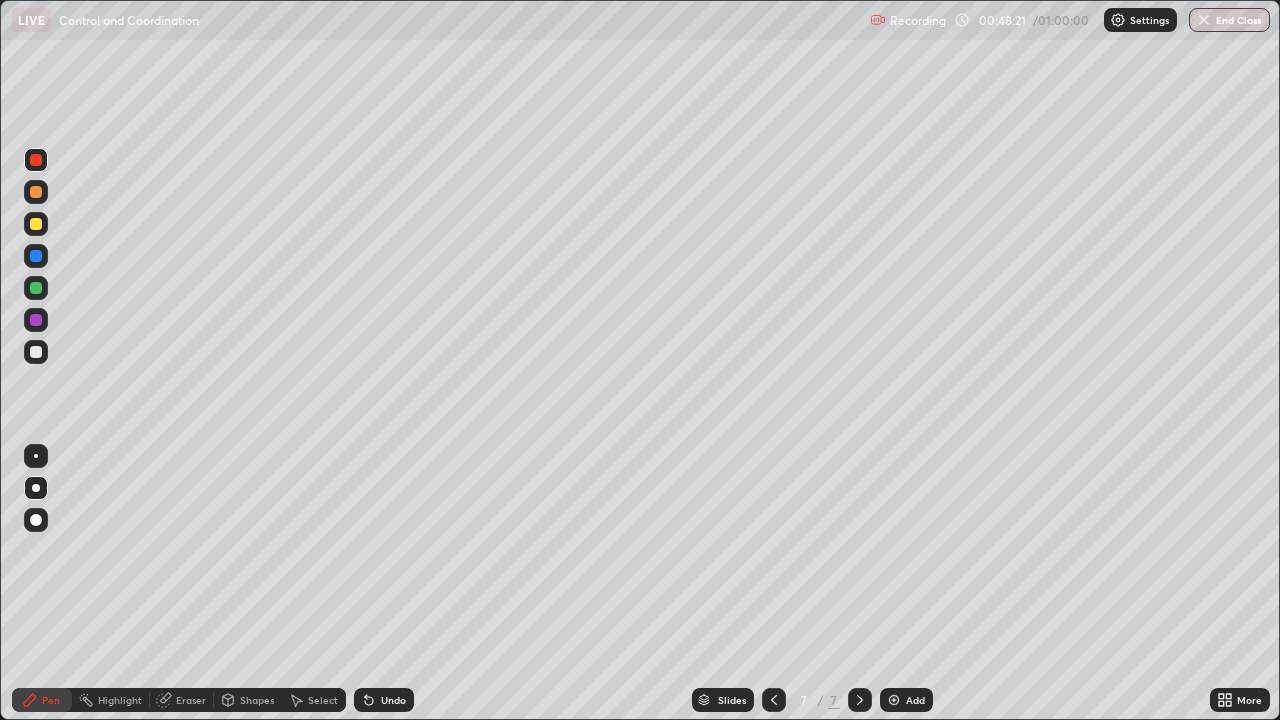 click at bounding box center [36, 352] 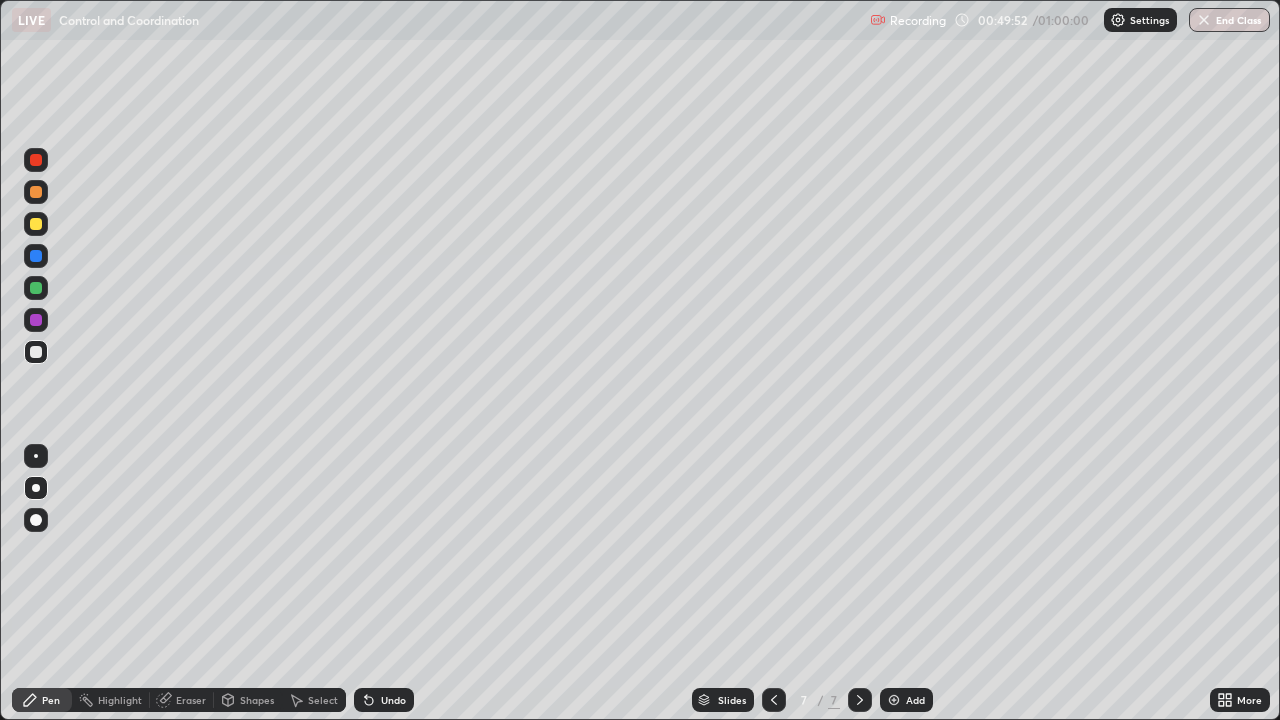 click at bounding box center (36, 224) 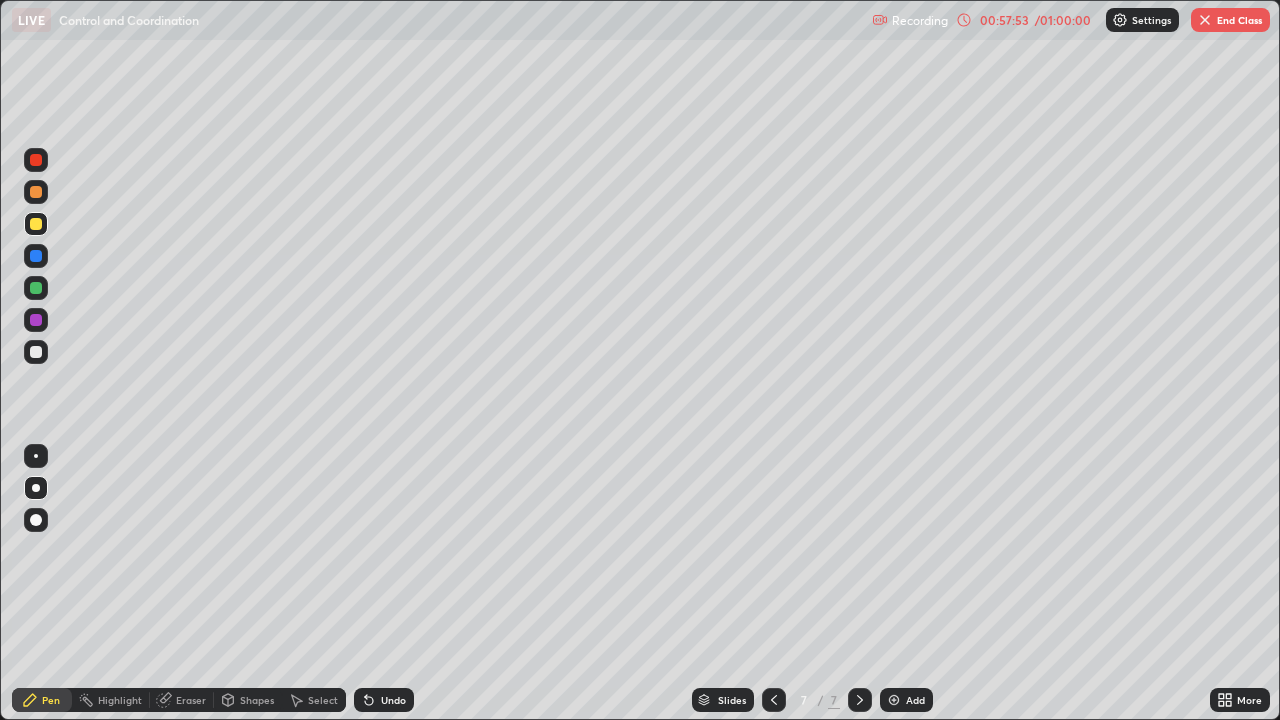 click on "End Class" at bounding box center [1230, 20] 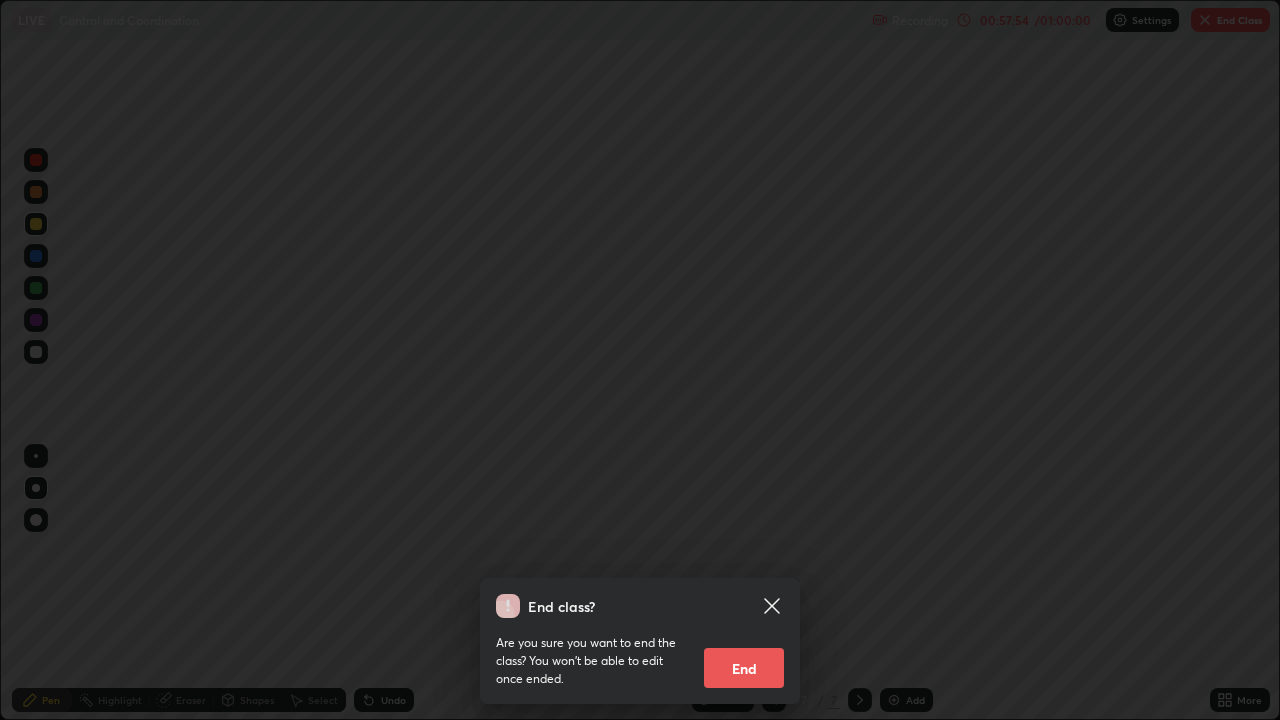 click on "End" at bounding box center (744, 668) 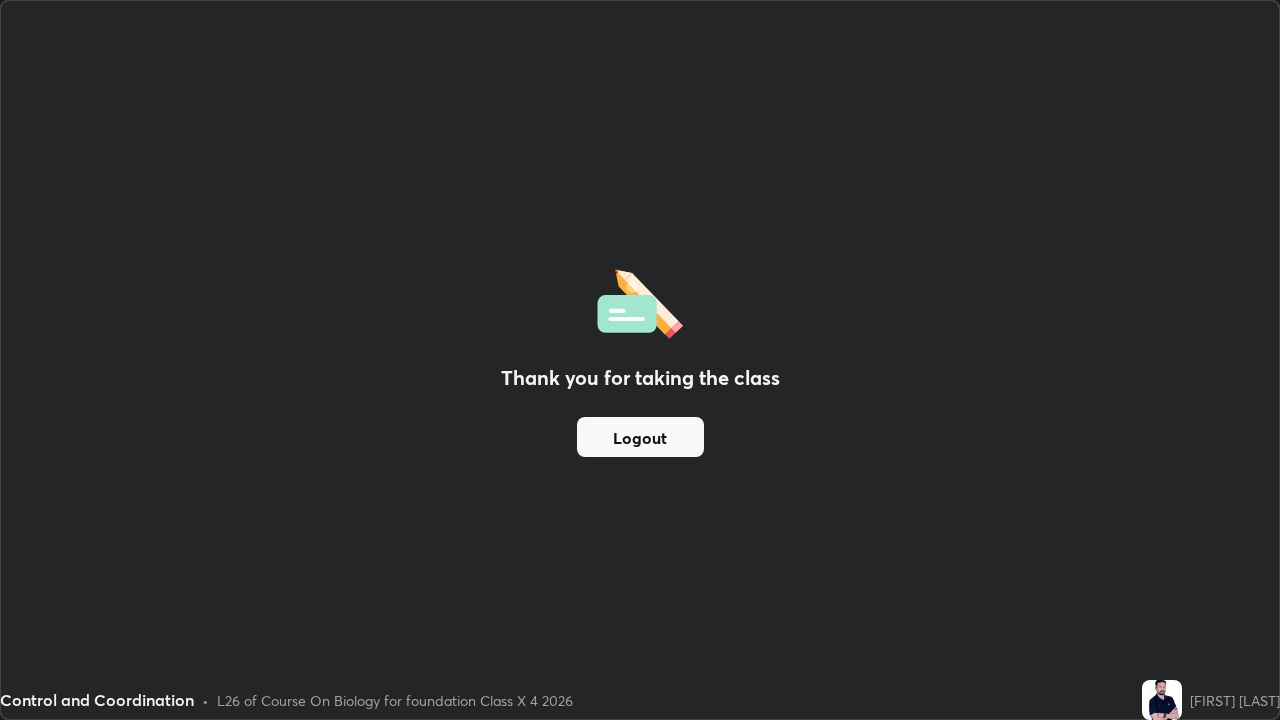 click on "Logout" at bounding box center (640, 437) 